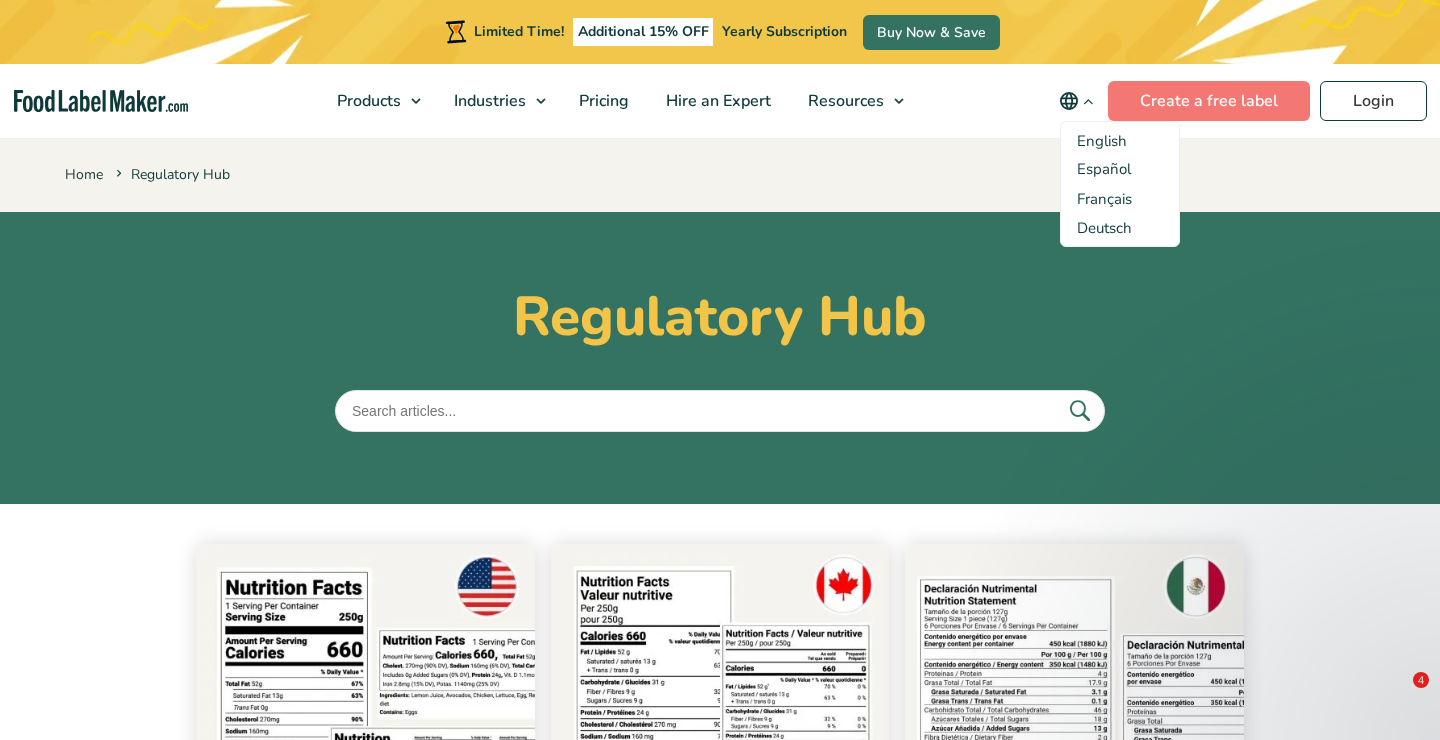 scroll, scrollTop: 936, scrollLeft: 0, axis: vertical 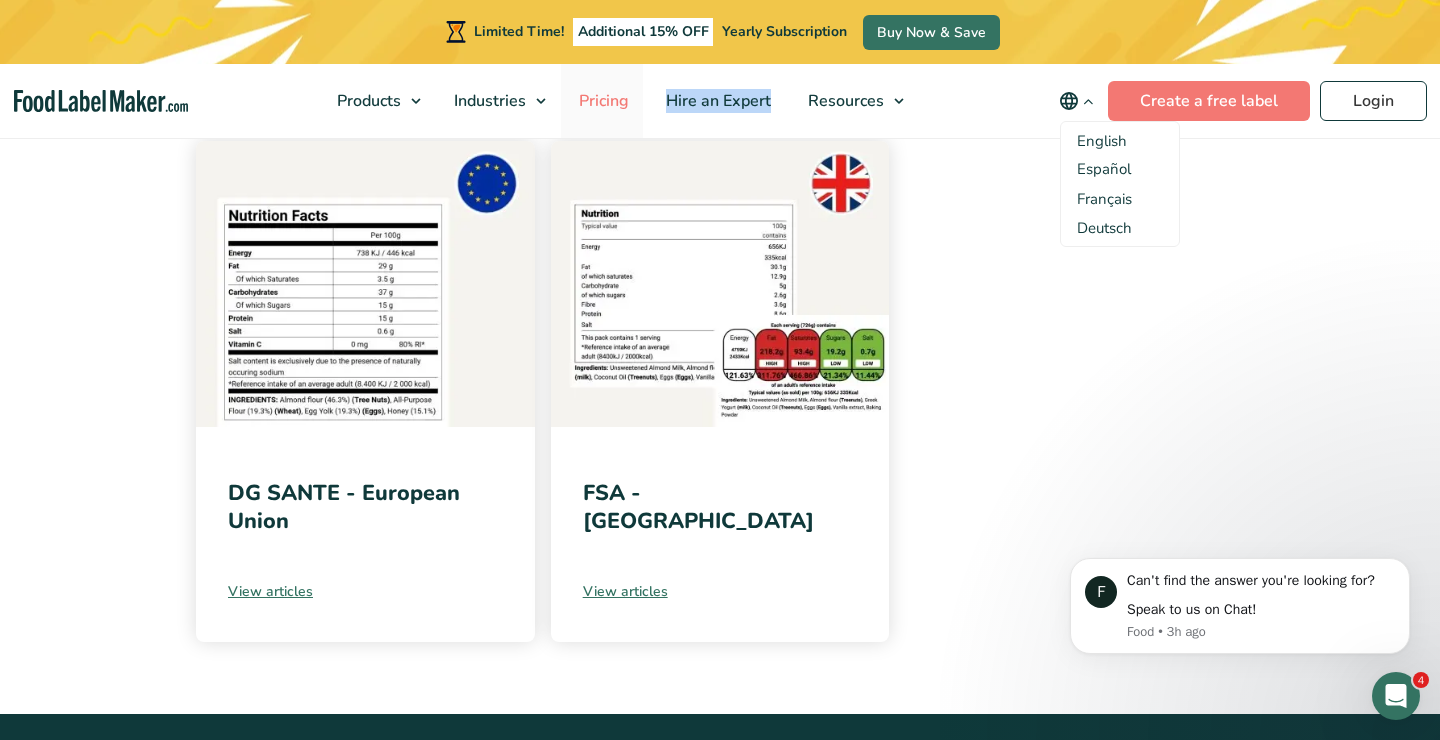 click on "Pricing" at bounding box center [602, 101] 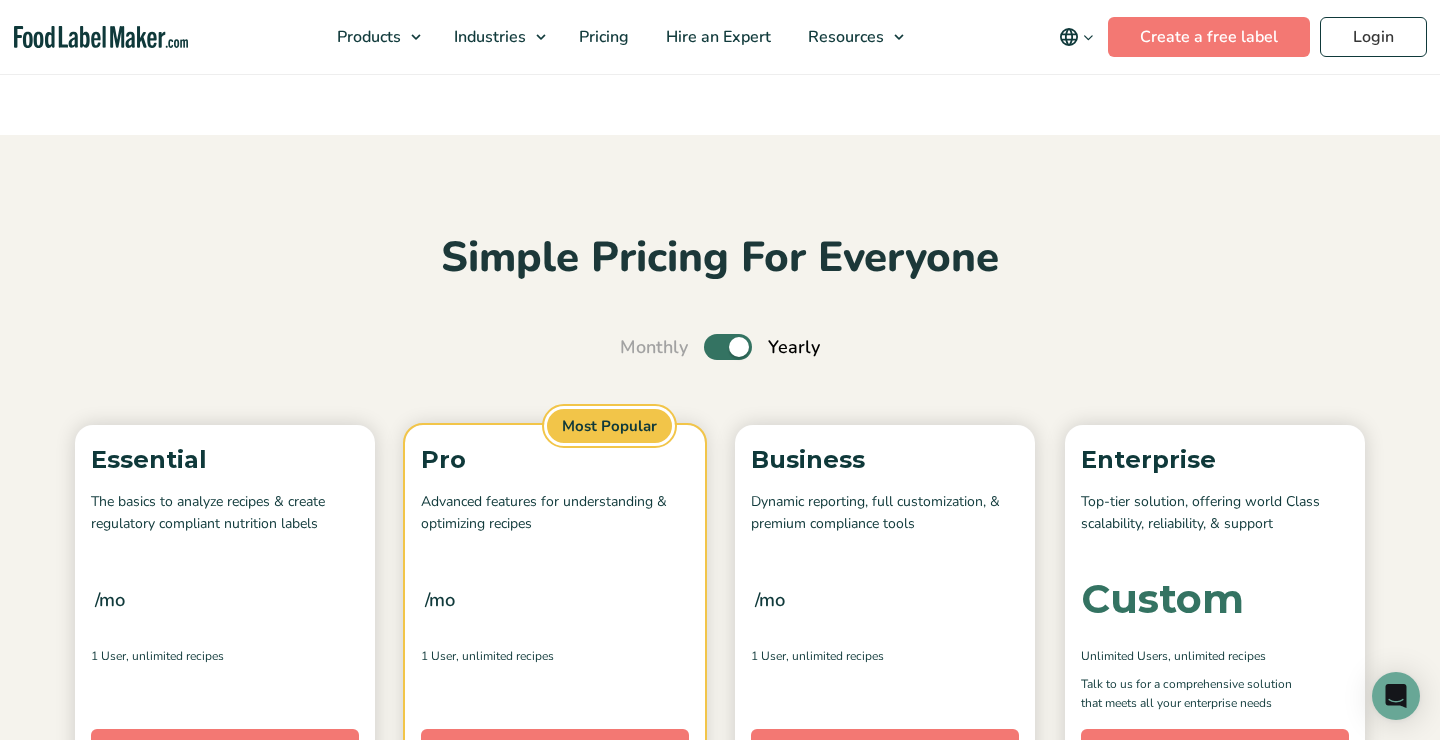 scroll, scrollTop: 412, scrollLeft: 0, axis: vertical 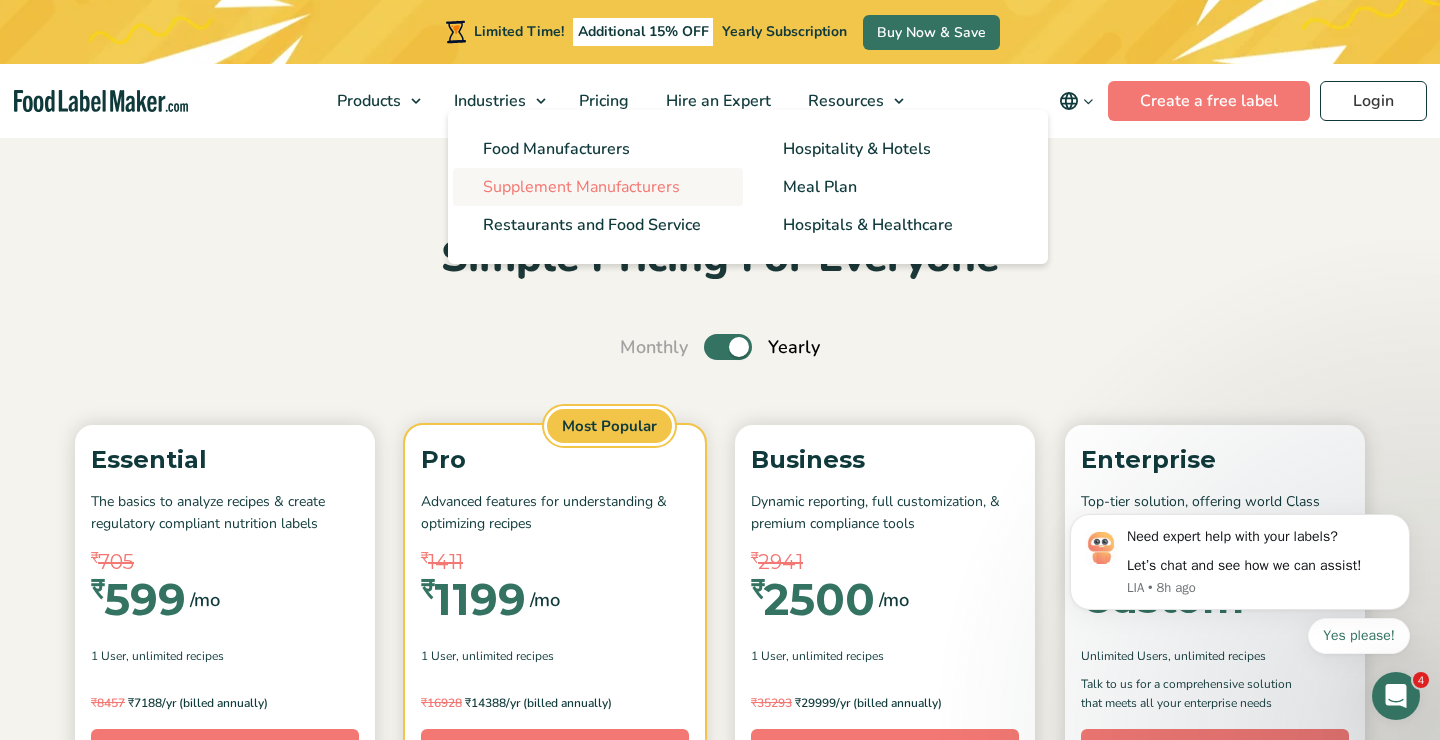 click on "Supplement Manufacturers" at bounding box center [581, 187] 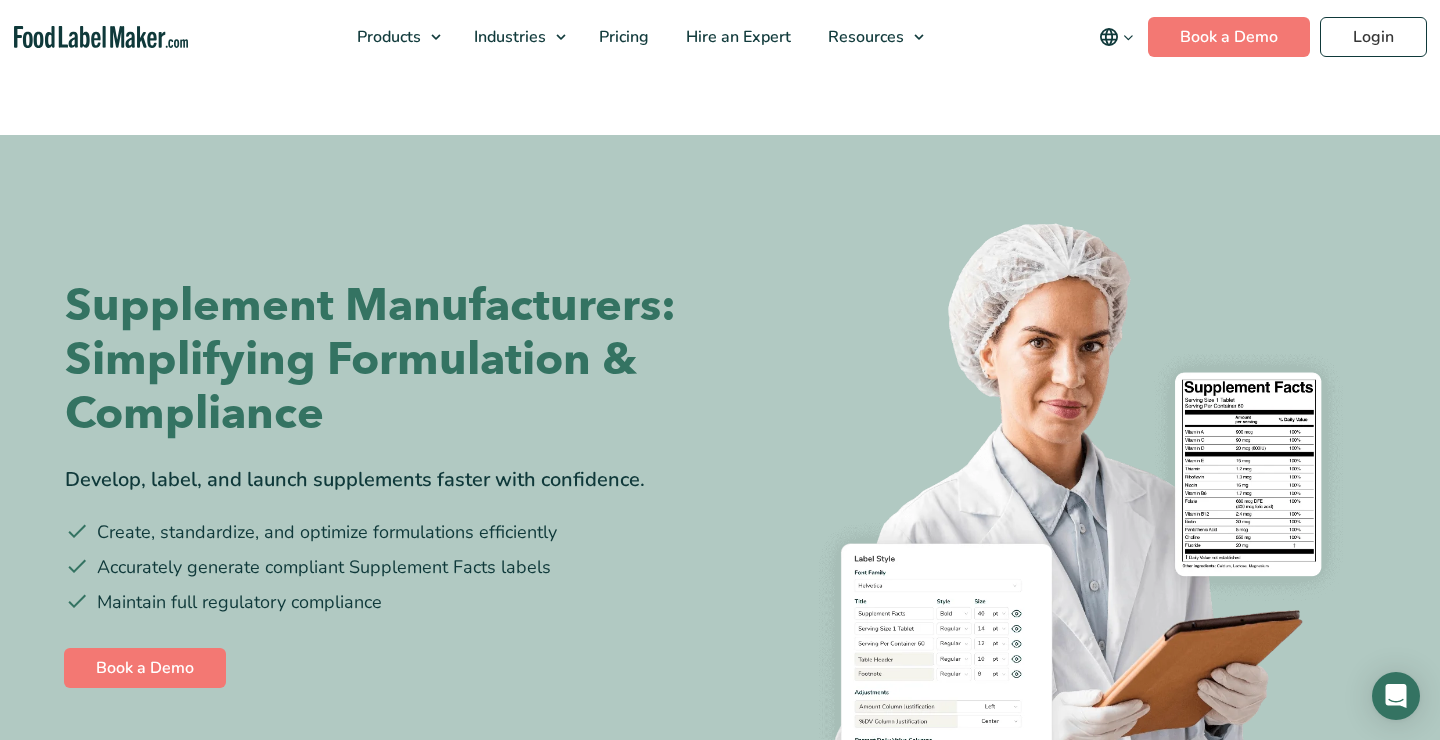 scroll, scrollTop: 0, scrollLeft: 0, axis: both 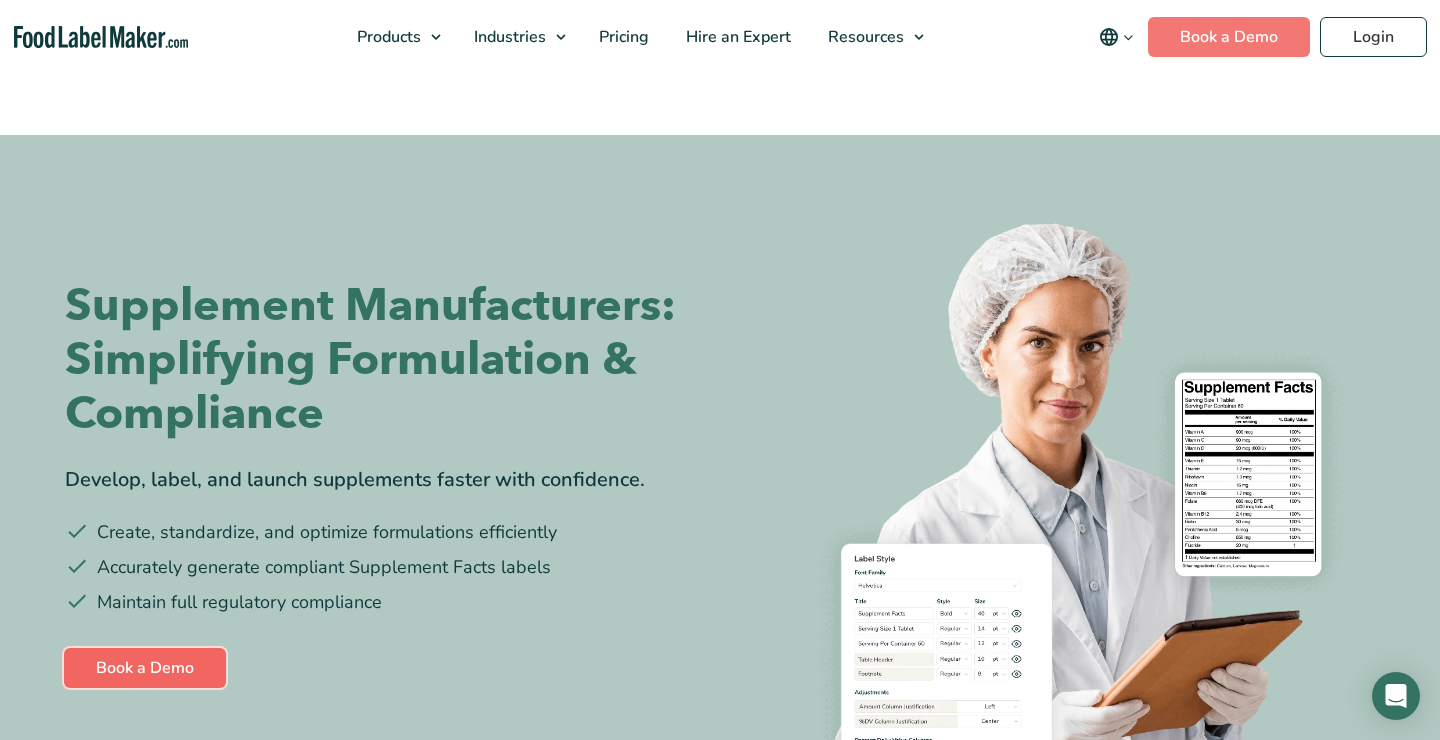 click on "Book a Demo" at bounding box center (145, 668) 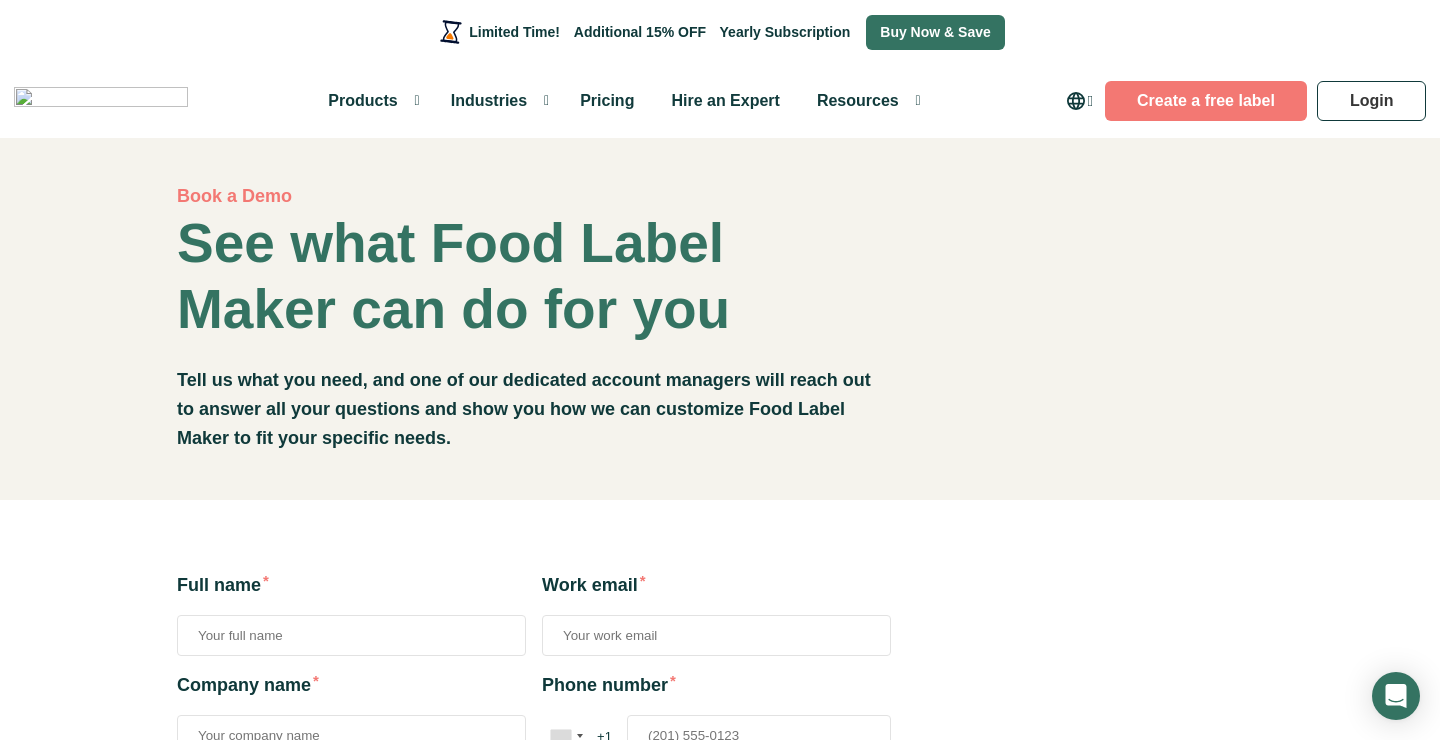 scroll, scrollTop: 0, scrollLeft: 0, axis: both 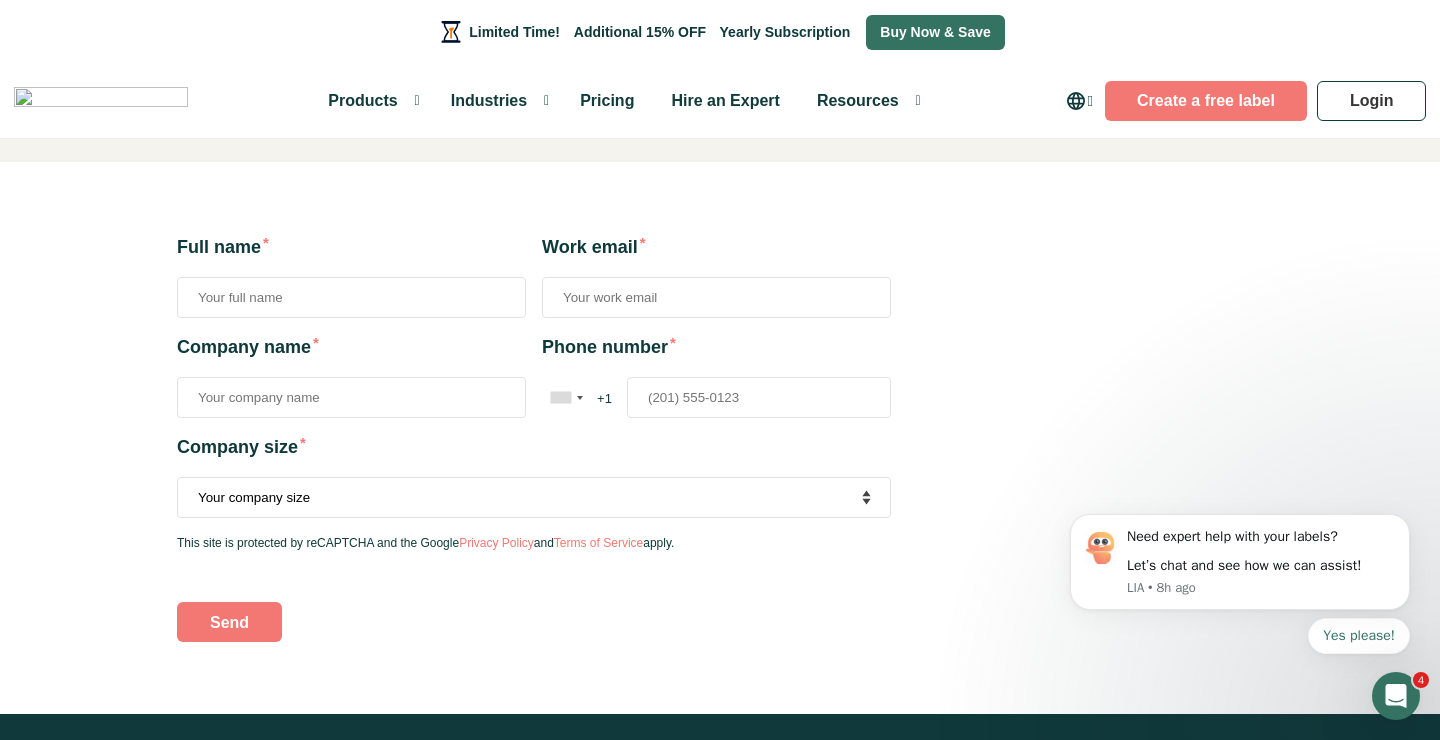 click on "Full name *" at bounding box center [351, 276] 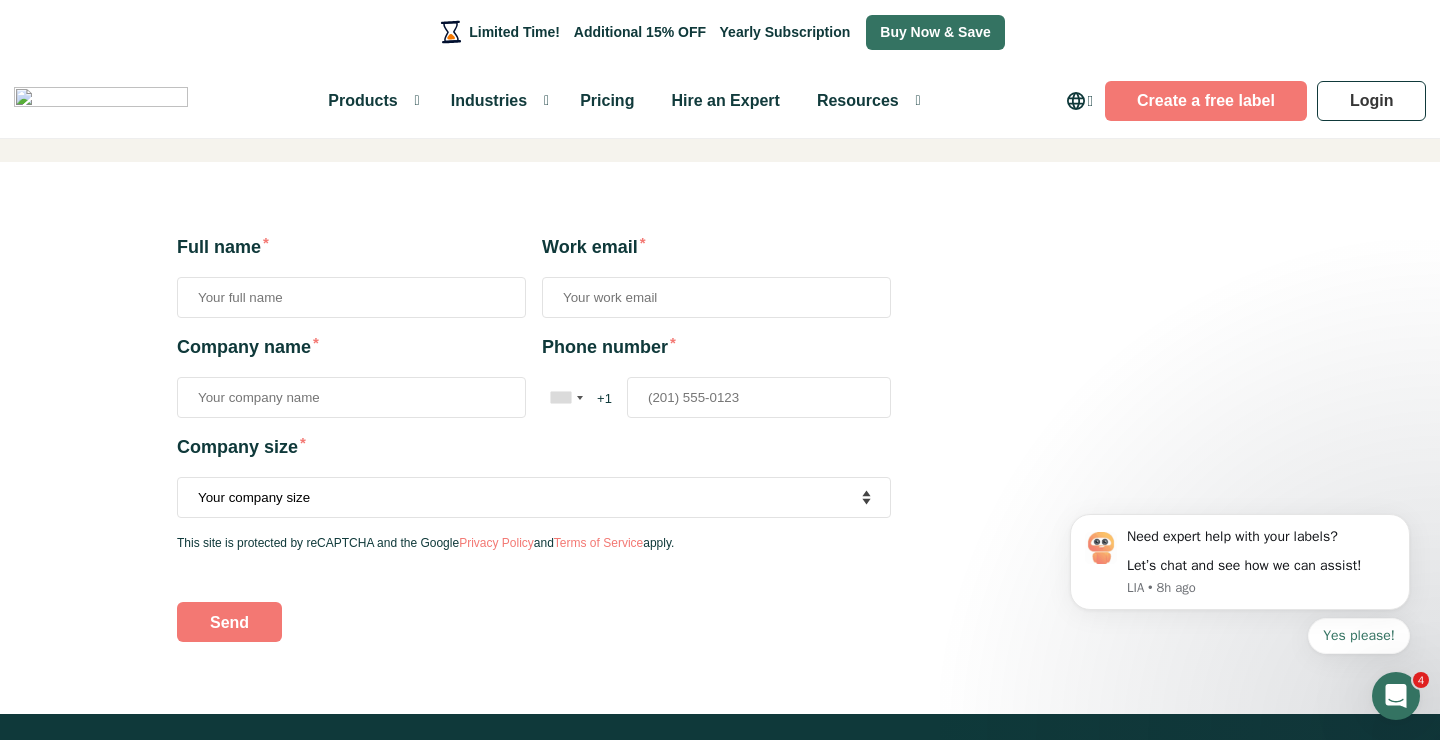 click on "Full name *" at bounding box center (351, 297) 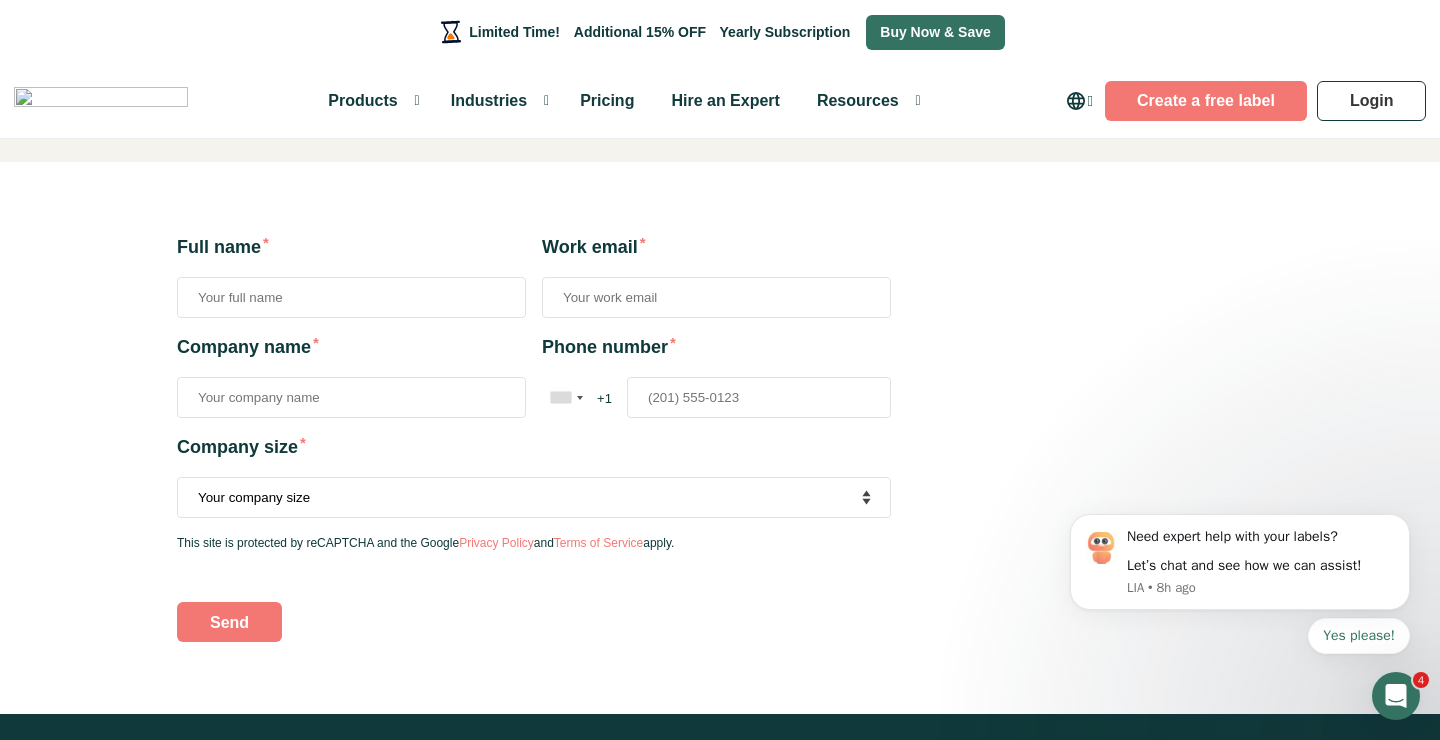 click on "Work email *" at bounding box center [716, 297] 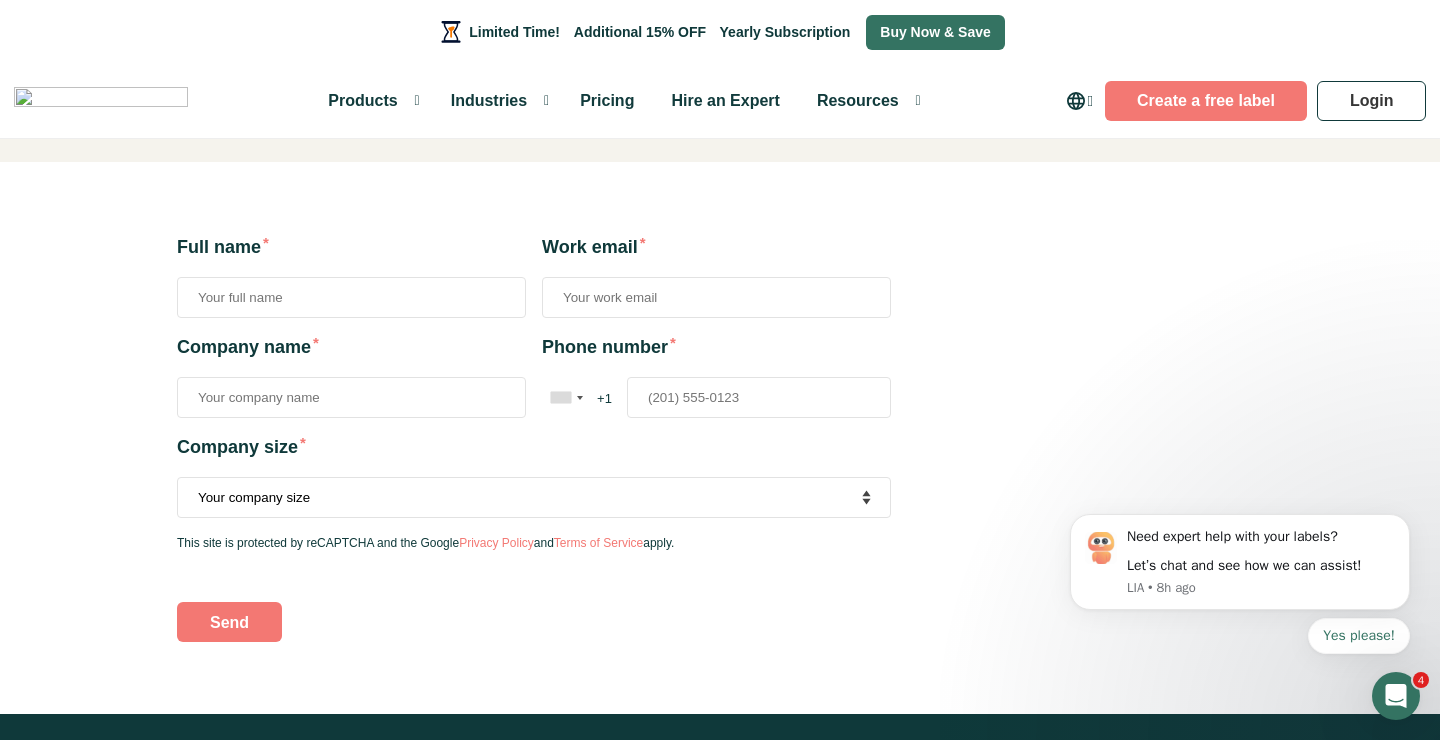 click on "Phone number *
[GEOGRAPHIC_DATA] +1 [GEOGRAPHIC_DATA] +44 [GEOGRAPHIC_DATA] (‫[GEOGRAPHIC_DATA]‬‎) +93 [GEOGRAPHIC_DATA] ([GEOGRAPHIC_DATA]) +355 [GEOGRAPHIC_DATA] ([GEOGRAPHIC_DATA][GEOGRAPHIC_DATA]‬‎) +213 [US_STATE] +1 [GEOGRAPHIC_DATA] +376 [GEOGRAPHIC_DATA] +244 [GEOGRAPHIC_DATA] +1 [GEOGRAPHIC_DATA] +1 [GEOGRAPHIC_DATA] +54 [GEOGRAPHIC_DATA] ([GEOGRAPHIC_DATA]) +374 [GEOGRAPHIC_DATA] +297 [DATE][GEOGRAPHIC_DATA] +247 [GEOGRAPHIC_DATA] +61 [GEOGRAPHIC_DATA] ([GEOGRAPHIC_DATA]) +43 [GEOGRAPHIC_DATA] ([GEOGRAPHIC_DATA]) +994 [GEOGRAPHIC_DATA] +1 [GEOGRAPHIC_DATA] (‫[GEOGRAPHIC_DATA]‬‎) +973 [GEOGRAPHIC_DATA] ([GEOGRAPHIC_DATA]) +880 [GEOGRAPHIC_DATA] +1 [GEOGRAPHIC_DATA] ([GEOGRAPHIC_DATA]) +375 [GEOGRAPHIC_DATA] ([GEOGRAPHIC_DATA]) +32 [GEOGRAPHIC_DATA] +501 [GEOGRAPHIC_DATA] ([GEOGRAPHIC_DATA]) +229 [GEOGRAPHIC_DATA] +1 [GEOGRAPHIC_DATA] (འབྲུག) +975 [GEOGRAPHIC_DATA] +591 [GEOGRAPHIC_DATA] ([GEOGRAPHIC_DATA]) +387 [GEOGRAPHIC_DATA] +267 [GEOGRAPHIC_DATA] ([GEOGRAPHIC_DATA]) +55 [GEOGRAPHIC_DATA] +246 [GEOGRAPHIC_DATA] +1 [GEOGRAPHIC_DATA] +673 [GEOGRAPHIC_DATA] ([GEOGRAPHIC_DATA]) +359 [GEOGRAPHIC_DATA] +226 [GEOGRAPHIC_DATA] ([GEOGRAPHIC_DATA]) +257 [GEOGRAPHIC_DATA] ([GEOGRAPHIC_DATA]) +855 [GEOGRAPHIC_DATA] ([GEOGRAPHIC_DATA]) +237 [GEOGRAPHIC_DATA] +1 [GEOGRAPHIC_DATA] (Kabu Verdi) +238 +599 +1" at bounding box center [759, 397] 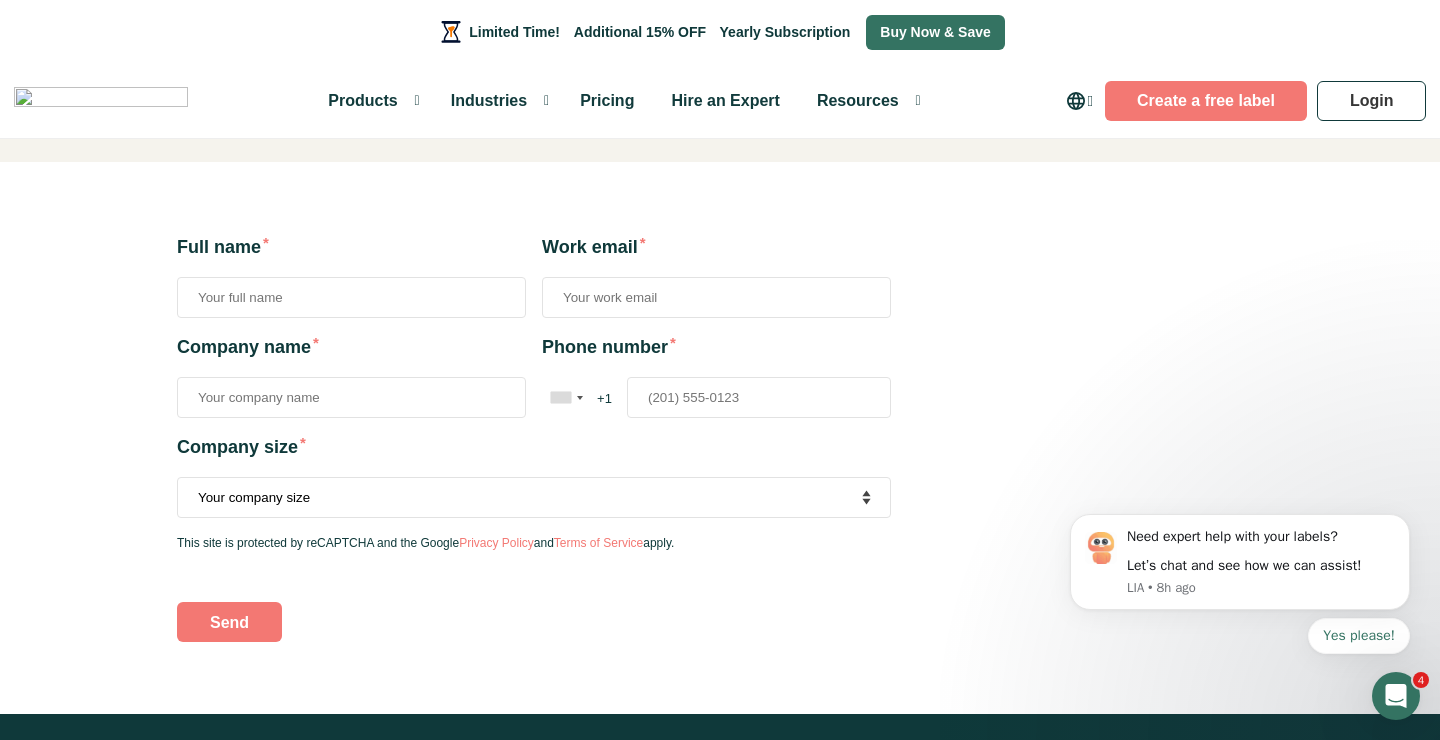 click on "Company name *" at bounding box center [351, 397] 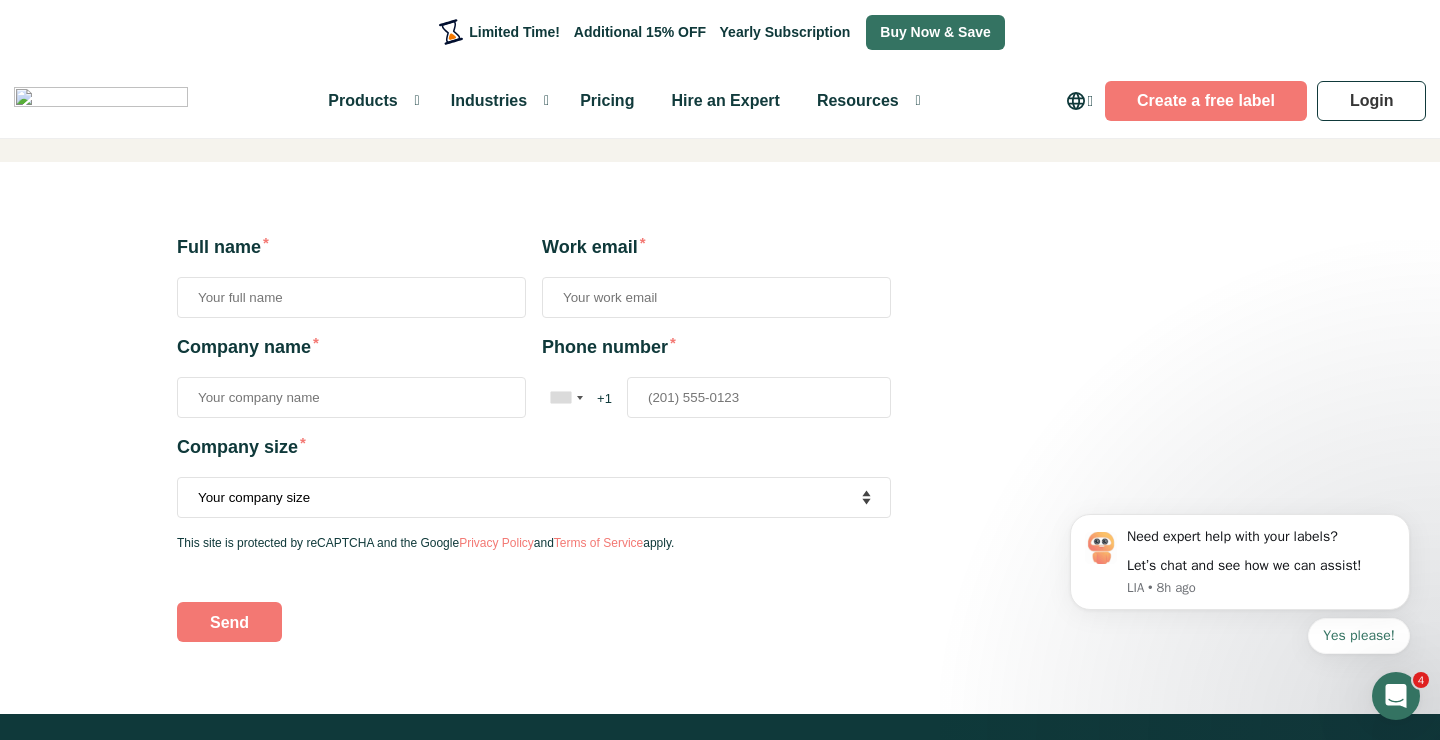 click on "Your company size Fewer than 10 Employees 10 to 50 Employees 51 to 500 Employees Over 500 Employees" at bounding box center (534, 497) 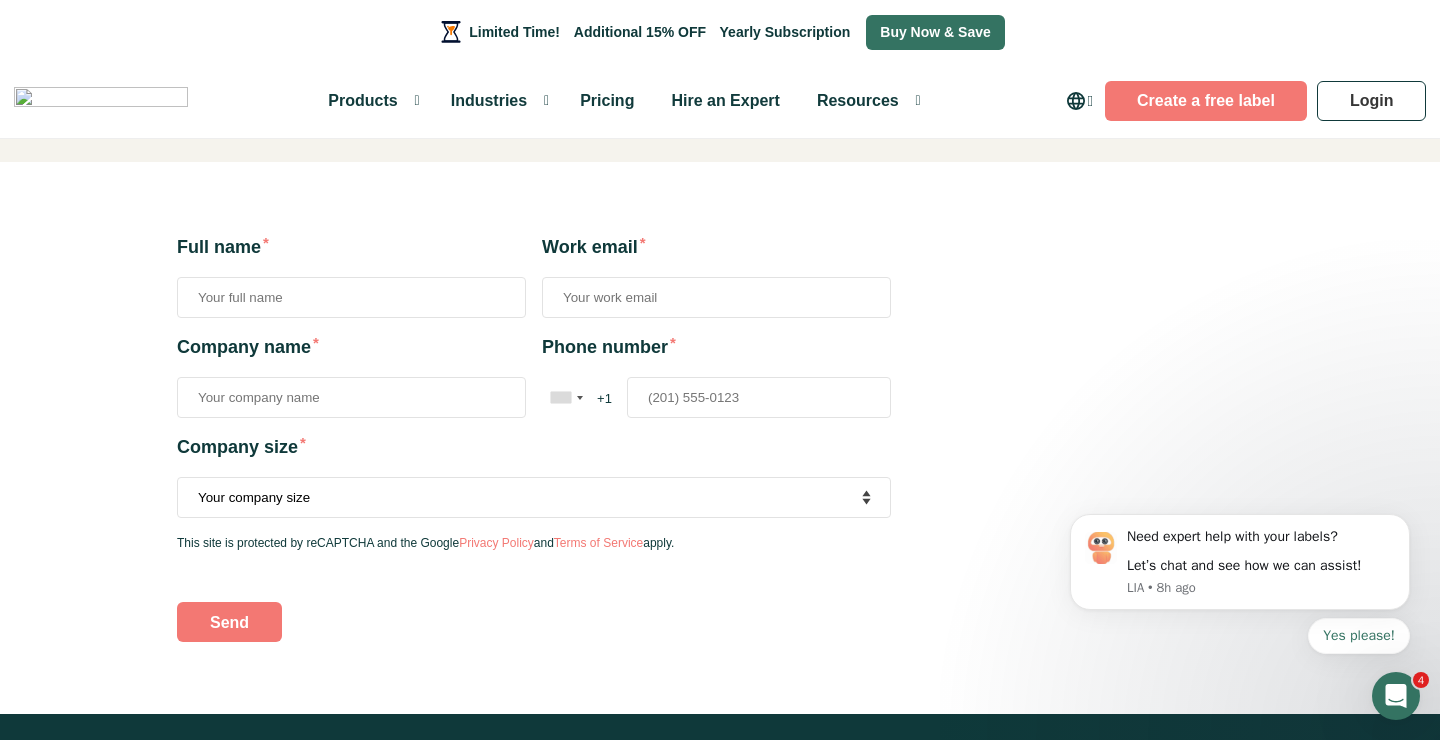 click on "Full name *" at bounding box center (351, 297) 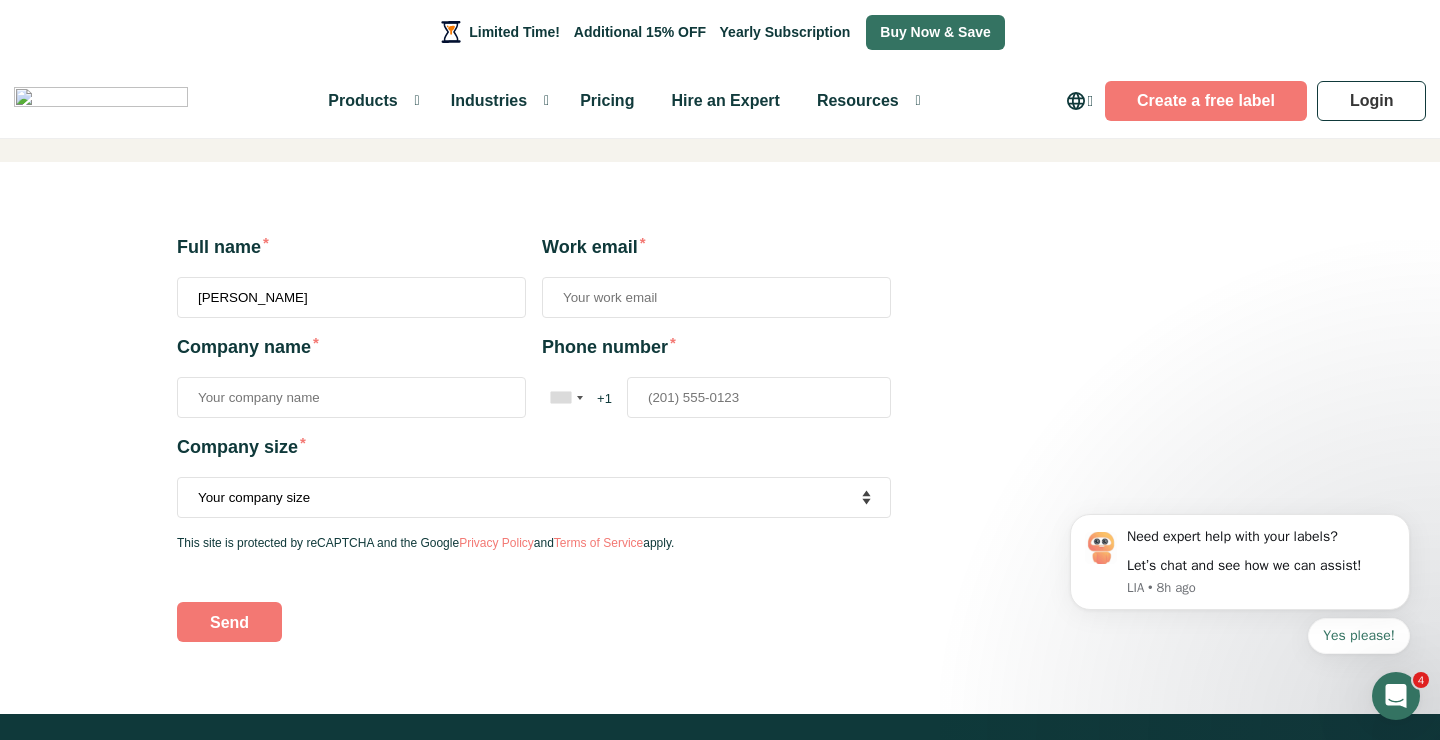 type on "[PERSON_NAME]" 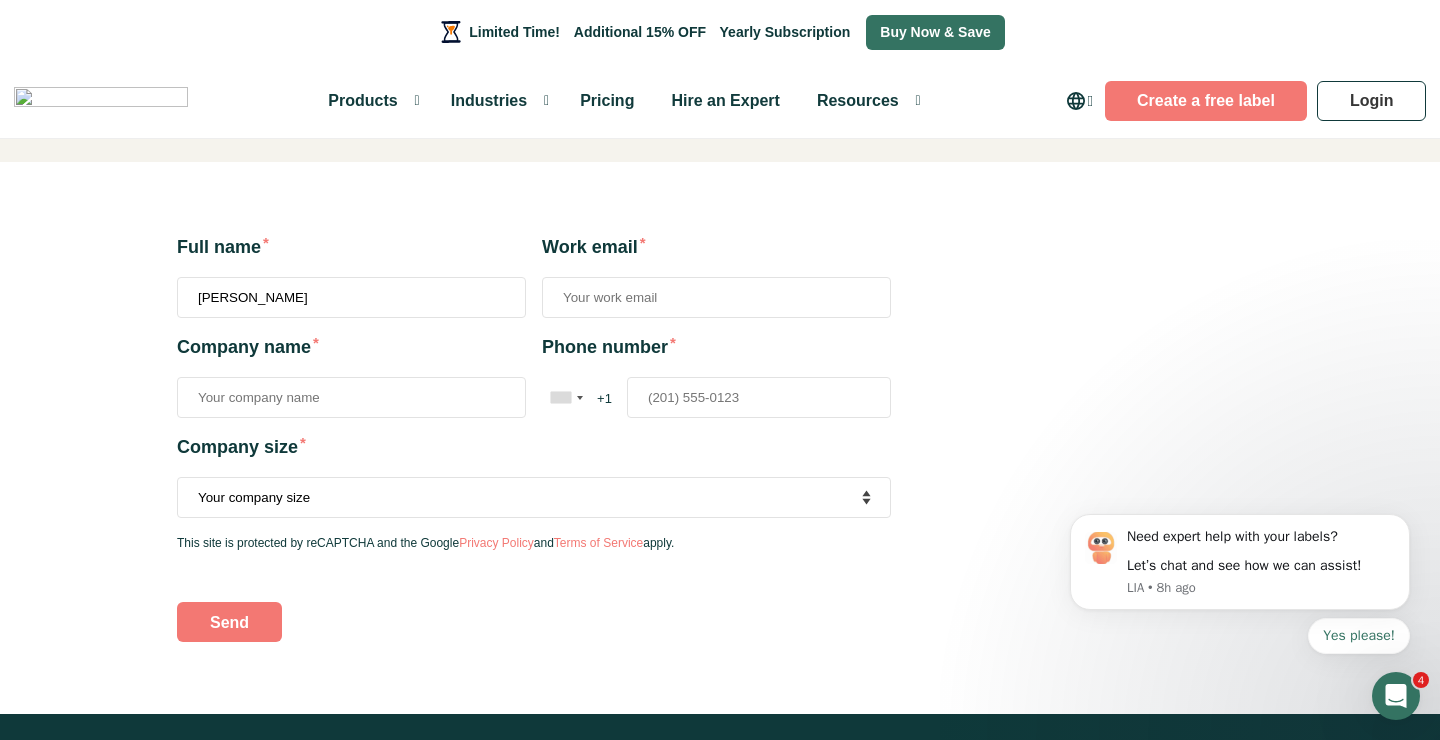 click on "Full name *
[PERSON_NAME]
Work email *
Company name *
Phone number *
[GEOGRAPHIC_DATA] +1 [GEOGRAPHIC_DATA] +44 [GEOGRAPHIC_DATA] (‫[GEOGRAPHIC_DATA]‬‎) +93 [GEOGRAPHIC_DATA] ([GEOGRAPHIC_DATA]) +355 [GEOGRAPHIC_DATA] ([GEOGRAPHIC_DATA][GEOGRAPHIC_DATA]‬‎) +213 [US_STATE] +1 [GEOGRAPHIC_DATA] +376 [GEOGRAPHIC_DATA] +244 [GEOGRAPHIC_DATA] +1 [GEOGRAPHIC_DATA] +1 [GEOGRAPHIC_DATA] +54 [GEOGRAPHIC_DATA] ([GEOGRAPHIC_DATA]) +374 [GEOGRAPHIC_DATA] +297 [DATE][GEOGRAPHIC_DATA] +247 [GEOGRAPHIC_DATA] +61 [GEOGRAPHIC_DATA] ([GEOGRAPHIC_DATA]) +43 [GEOGRAPHIC_DATA] ([GEOGRAPHIC_DATA]) +994 [GEOGRAPHIC_DATA] +1 [GEOGRAPHIC_DATA] (‫[GEOGRAPHIC_DATA]‬‎) +973 [GEOGRAPHIC_DATA] ([GEOGRAPHIC_DATA]) +880 [GEOGRAPHIC_DATA] +1 [GEOGRAPHIC_DATA] ([GEOGRAPHIC_DATA]) +375 [GEOGRAPHIC_DATA] ([GEOGRAPHIC_DATA]) +32 [GEOGRAPHIC_DATA] +501 [GEOGRAPHIC_DATA] ([GEOGRAPHIC_DATA]) +229 [GEOGRAPHIC_DATA] +1 +975 [GEOGRAPHIC_DATA] +591 +1" at bounding box center (534, 437) 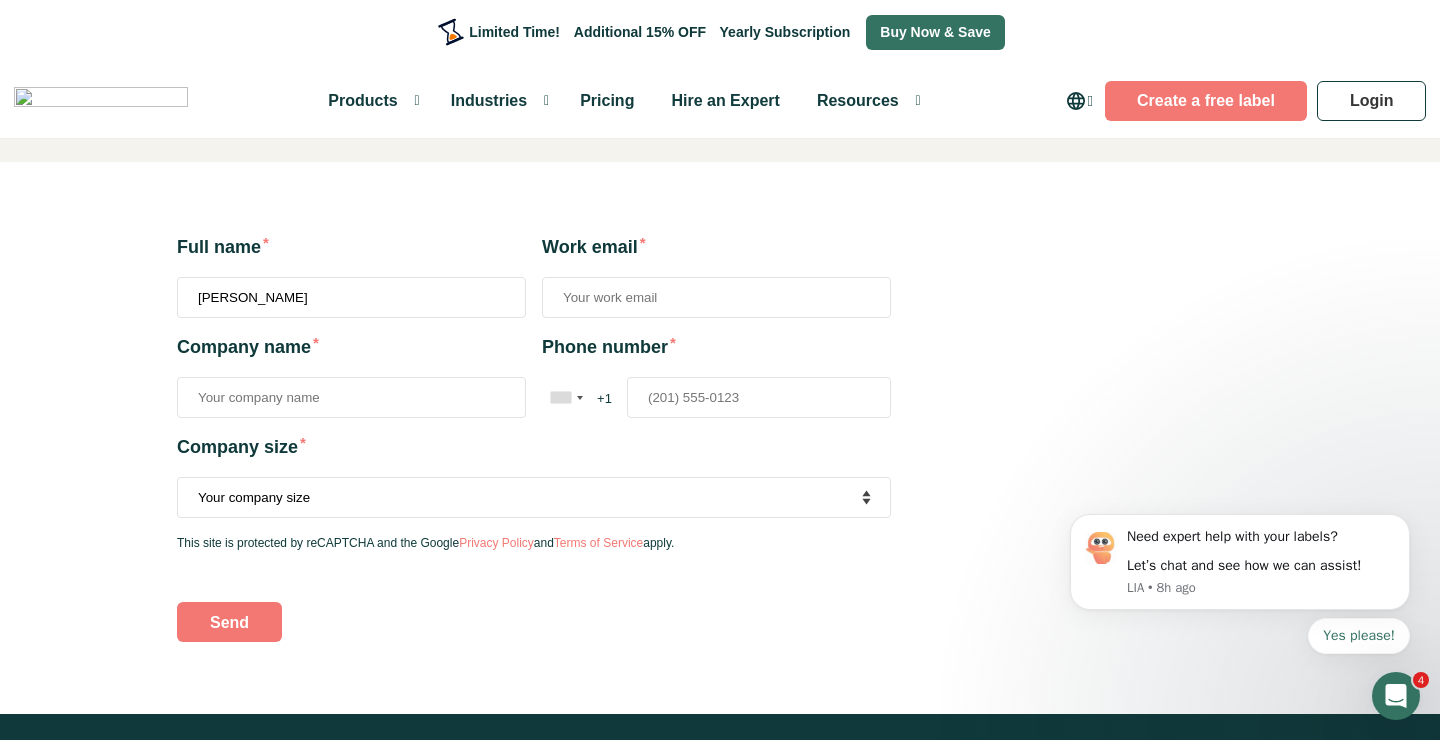 click on "Work email *" at bounding box center (716, 297) 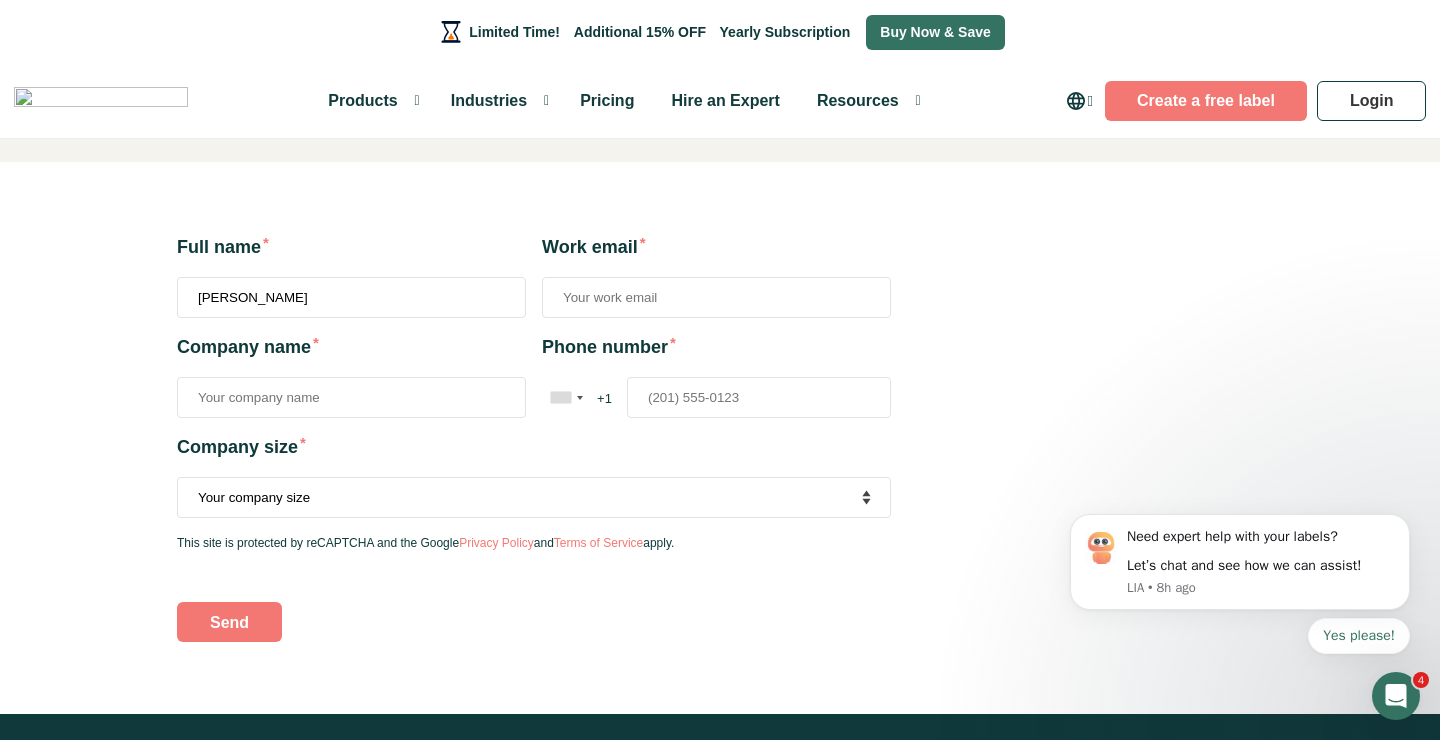 click on "[PERSON_NAME]" at bounding box center [351, 297] 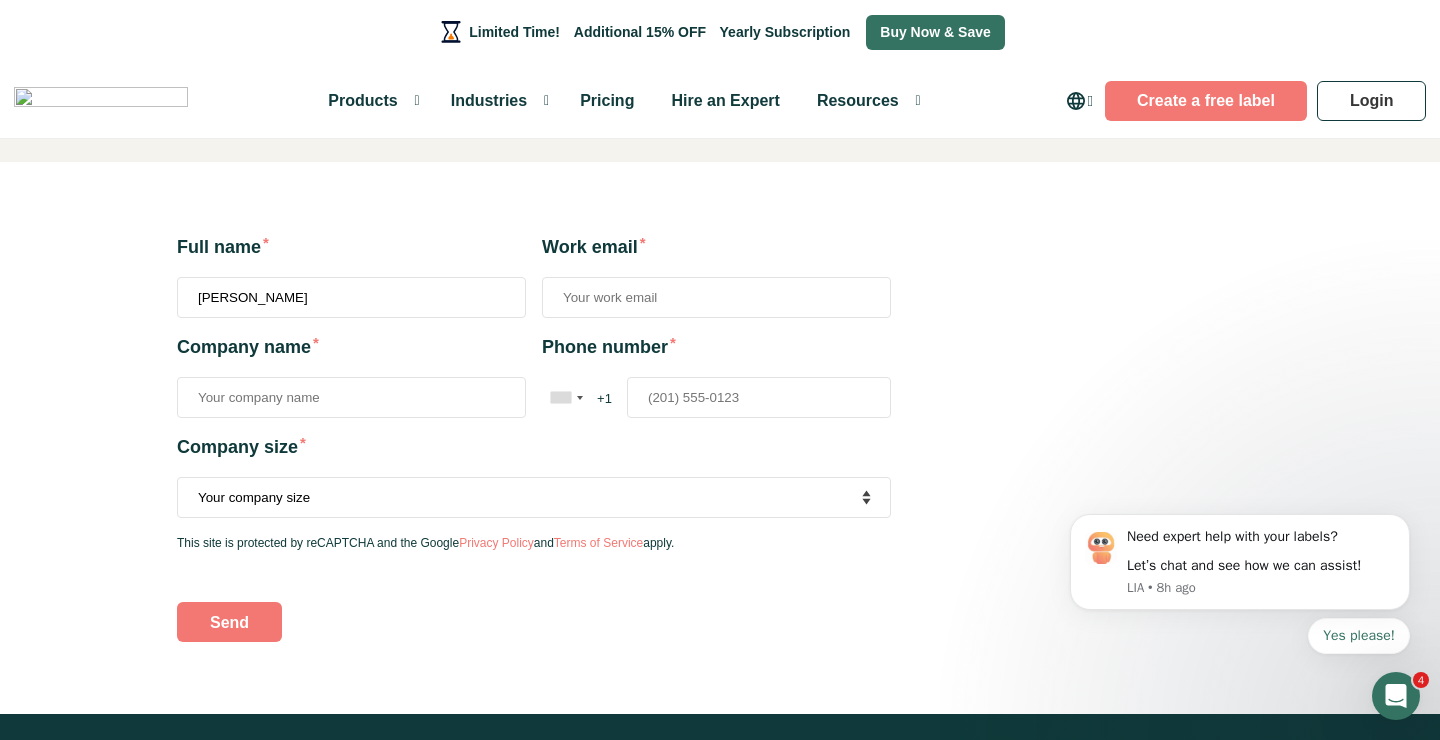 click on "[PERSON_NAME]" at bounding box center (351, 297) 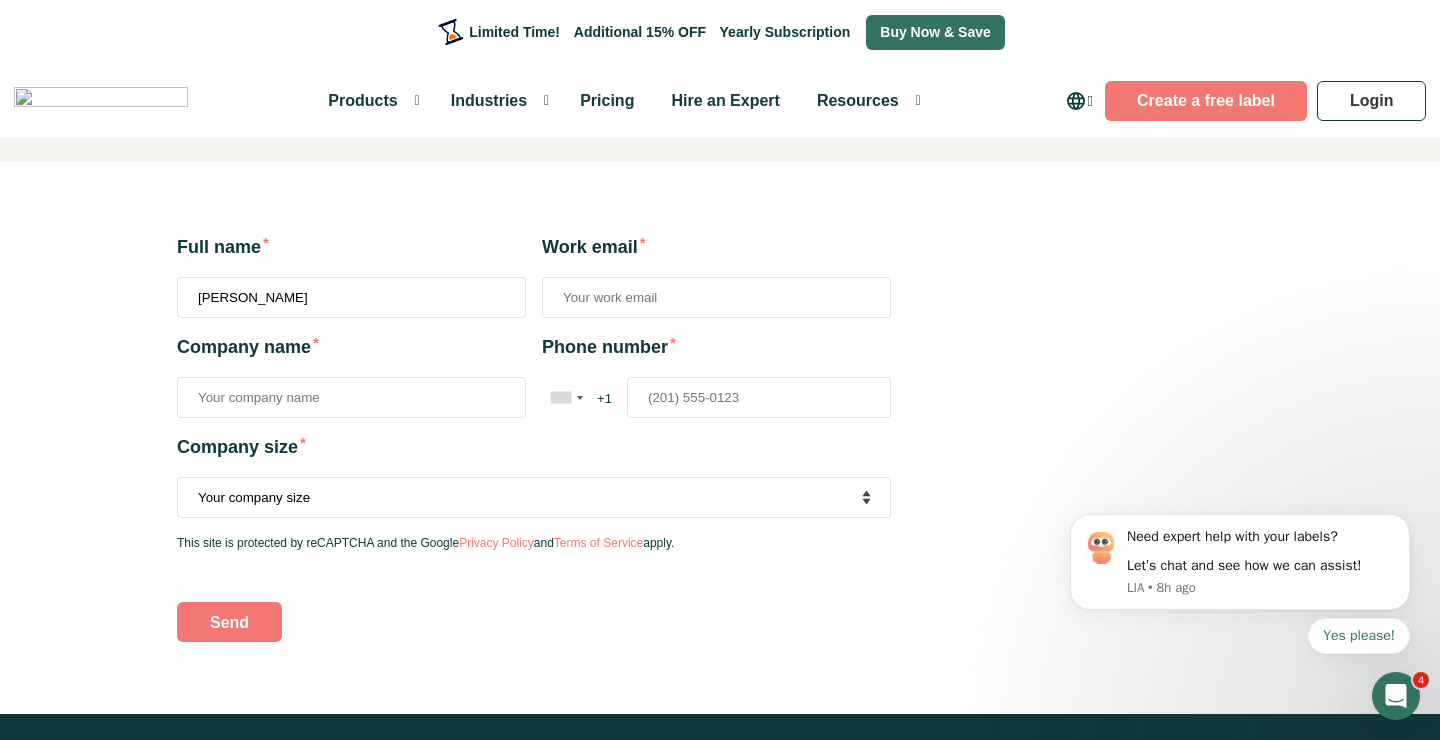 click on "[PERSON_NAME]" at bounding box center [351, 297] 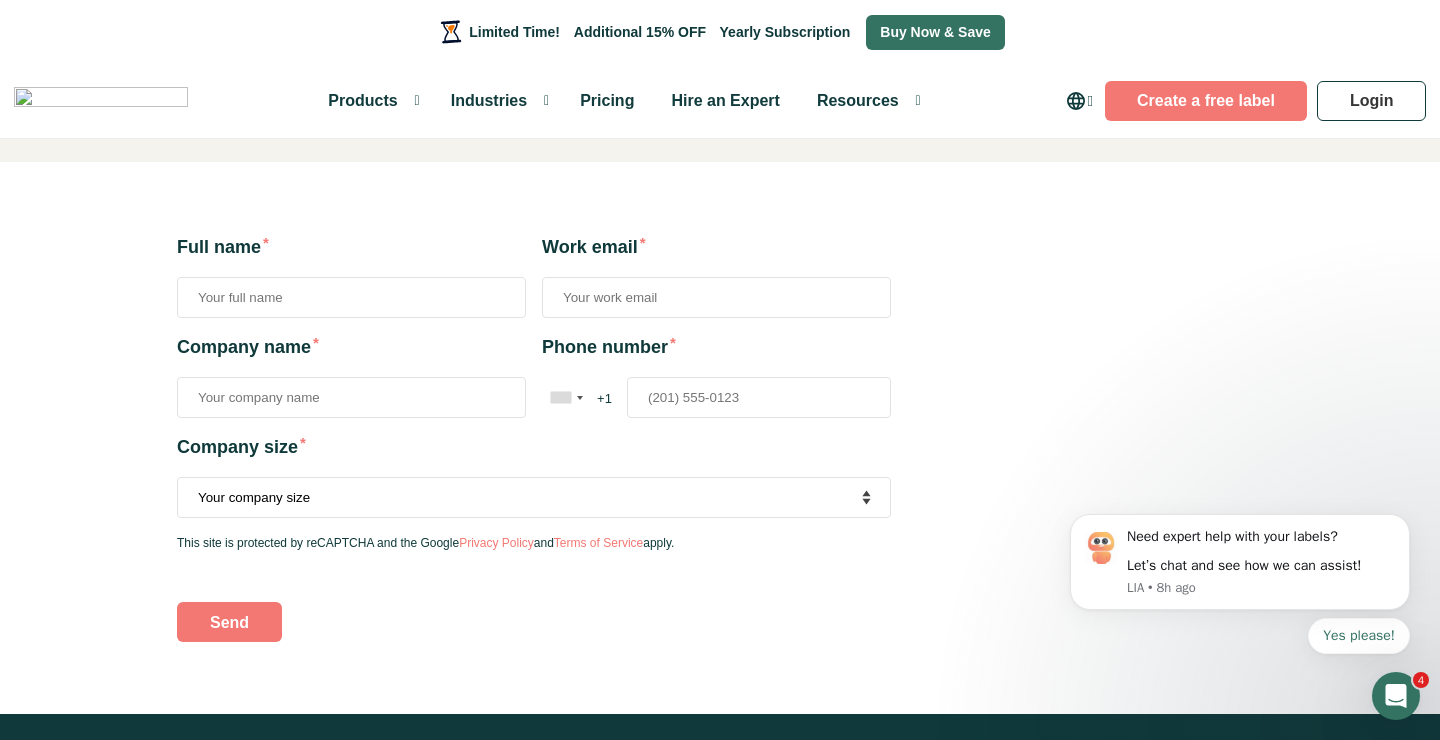 type 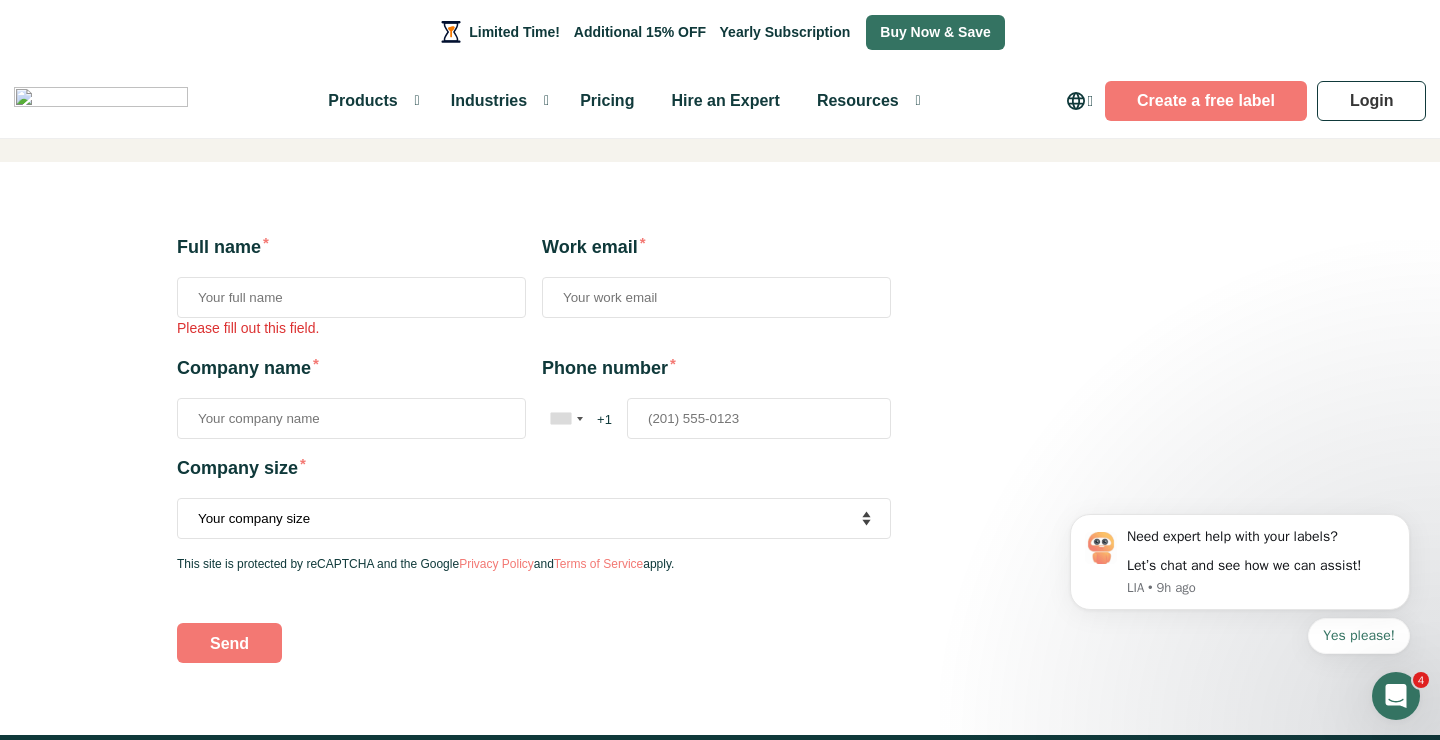click on "Please fill out this field.
Full name *
Please fill out this field.
Work email *
Company name *
Phone number *
[GEOGRAPHIC_DATA] +1 [GEOGRAPHIC_DATA] +44 [GEOGRAPHIC_DATA] (‫[GEOGRAPHIC_DATA]‬‎) +93 [GEOGRAPHIC_DATA] ([GEOGRAPHIC_DATA]) +355 [GEOGRAPHIC_DATA] (‫[GEOGRAPHIC_DATA]‬‎) +213 [US_STATE] +1 [GEOGRAPHIC_DATA] +376 [GEOGRAPHIC_DATA] +244 [GEOGRAPHIC_DATA] +1 [GEOGRAPHIC_DATA] +1 [GEOGRAPHIC_DATA] +54 [GEOGRAPHIC_DATA] ([GEOGRAPHIC_DATA]) +374 [GEOGRAPHIC_DATA] +297 [DATE][GEOGRAPHIC_DATA] +247 [GEOGRAPHIC_DATA] +61 [GEOGRAPHIC_DATA] ([GEOGRAPHIC_DATA]) +43 [GEOGRAPHIC_DATA] ([GEOGRAPHIC_DATA]) +994 [GEOGRAPHIC_DATA] +1 [GEOGRAPHIC_DATA] (‫[GEOGRAPHIC_DATA]‬‎) +973 +880 [GEOGRAPHIC_DATA] +1 +375 +32 +501" at bounding box center (720, 448) 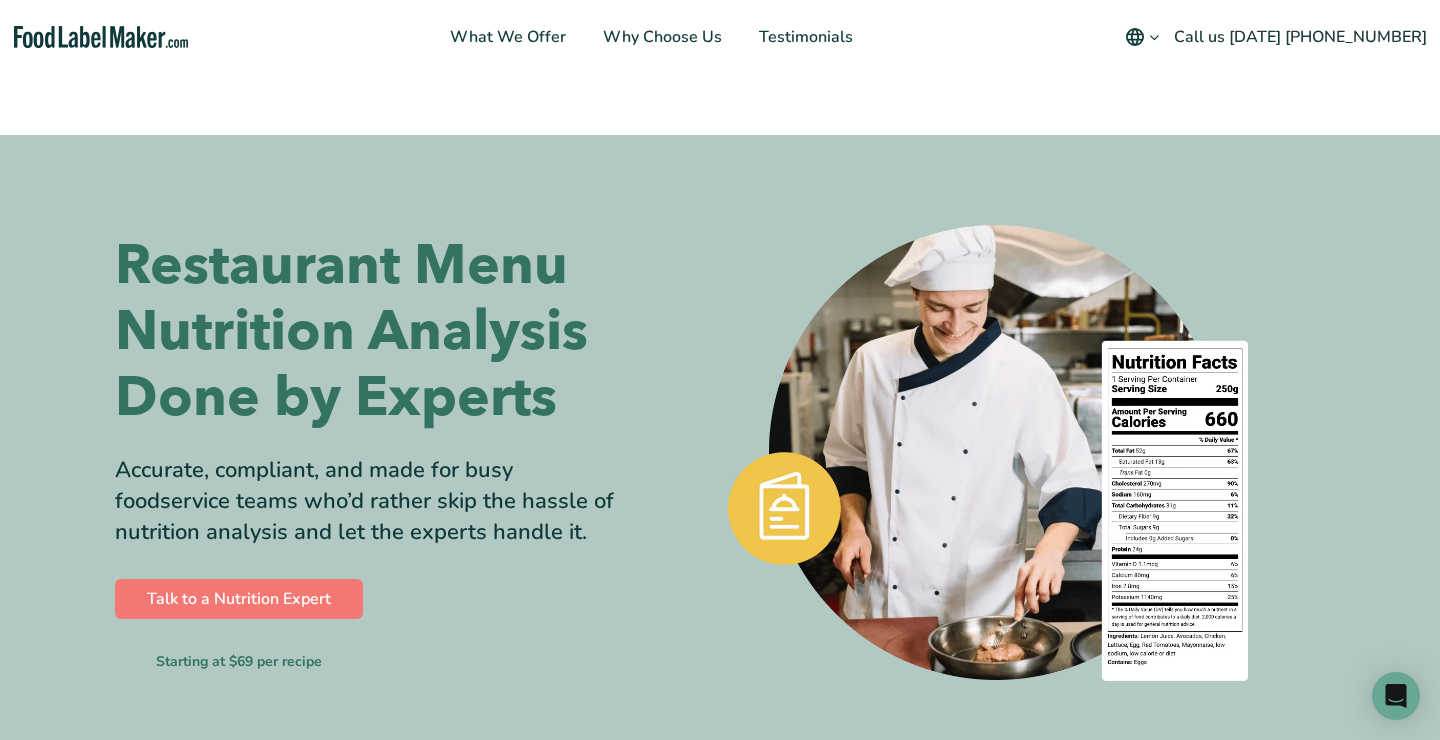 scroll, scrollTop: 0, scrollLeft: 0, axis: both 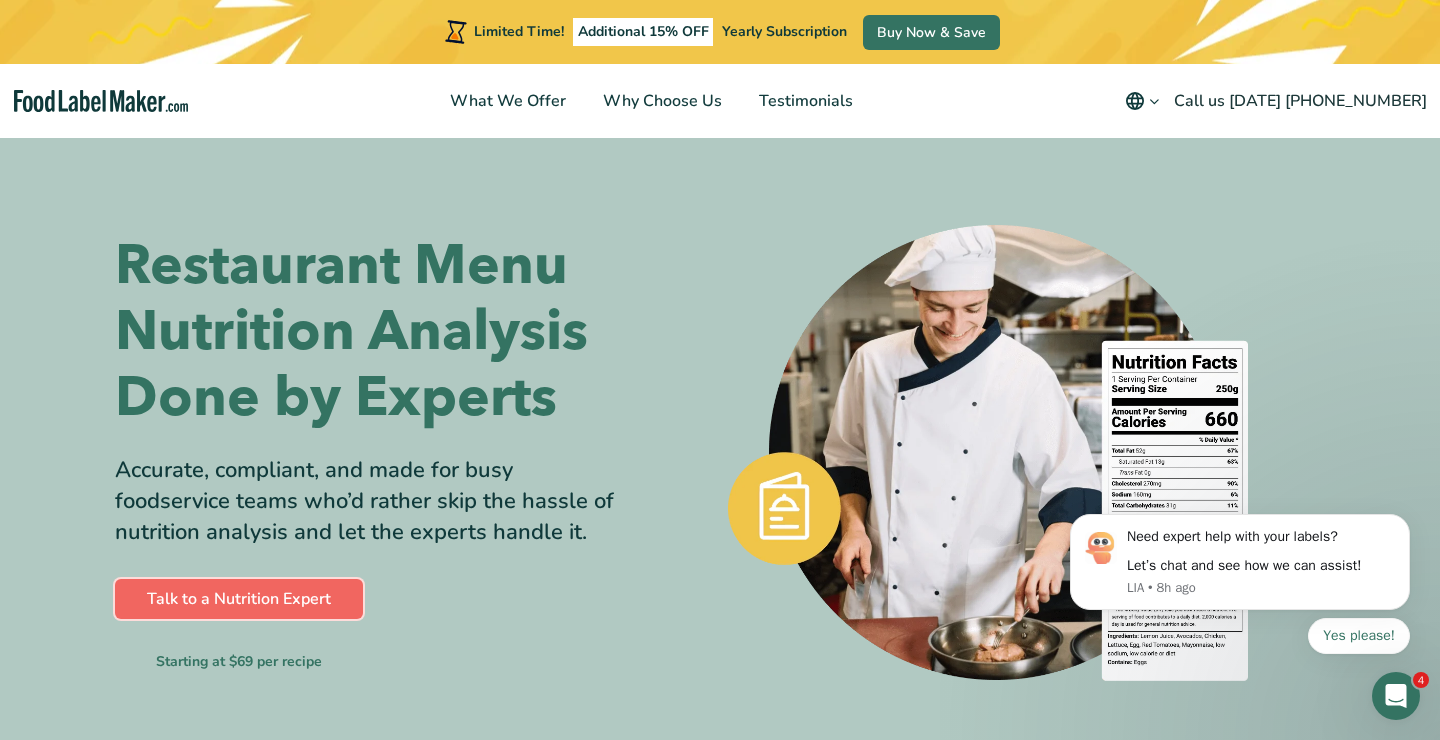 click on "Talk to a Nutrition Expert" at bounding box center [239, 599] 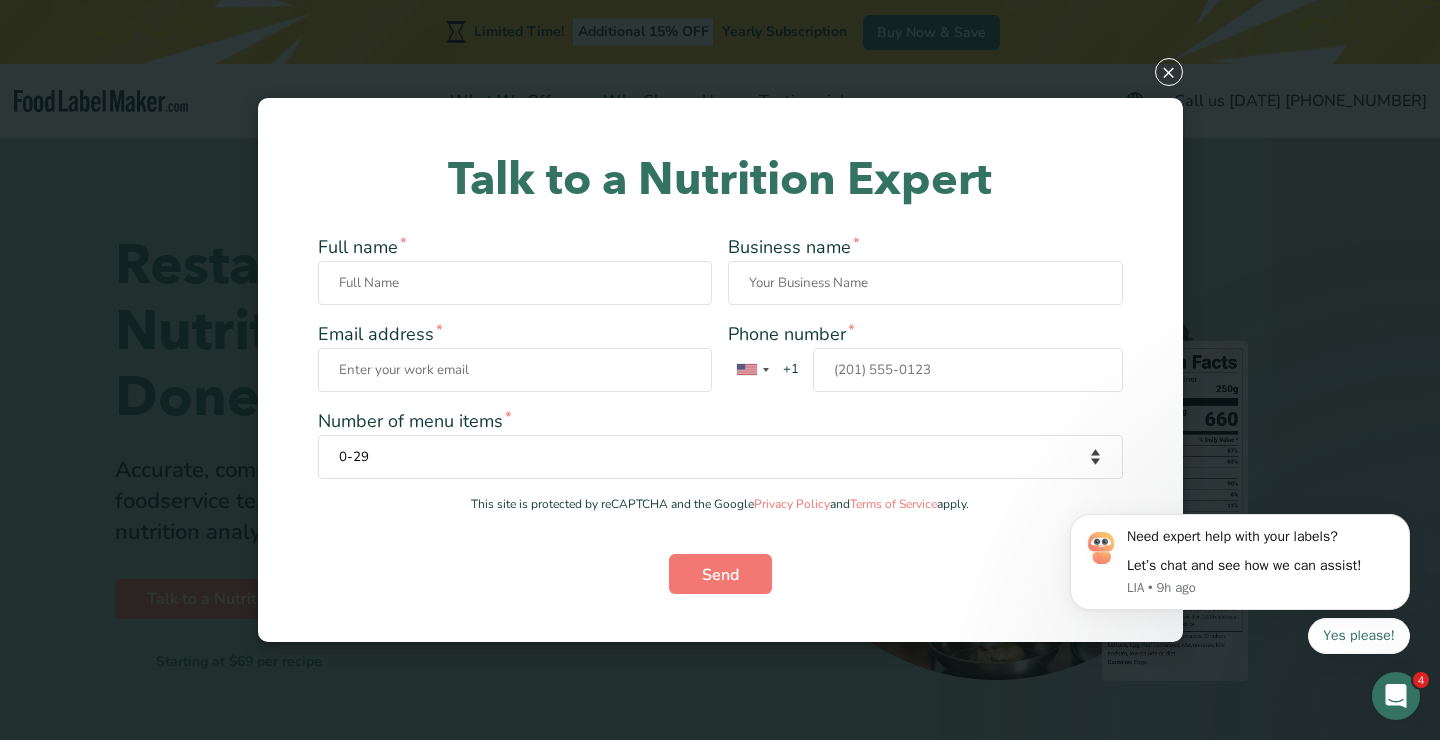 click on "×
Talk to a Nutrition Expert
Full name *
Business name *
Email address *
Phone number *
United States +1 United Kingdom +44 Afghanistan (‫افغانستان‬‎) +93 Albania (Shqipëri) +355 Algeria (‫الجزائر‬‎) +213 American Samoa +1 Andorra +376 Angola +244 Anguilla +1 Antigua and Barbuda +1 Argentina +54 Armenia (Հայաստան) +374 Aruba +297 Ascension Island +247 Australia +61 Austria (Österreich) +43 Azerbaijan (Azərbaycan) +994 Bahamas +1 Bahrain (‫البحرين‬‎) +973 Bangladesh (বাংলাদেশ) +880 Barbados +1 Belarus (Беларусь) +375 Belgium (België) +32 Belize +501 Benin (Bénin) +229 Bermuda +1 Bhutan (འབྲུག) +975 +591" at bounding box center [720, 370] 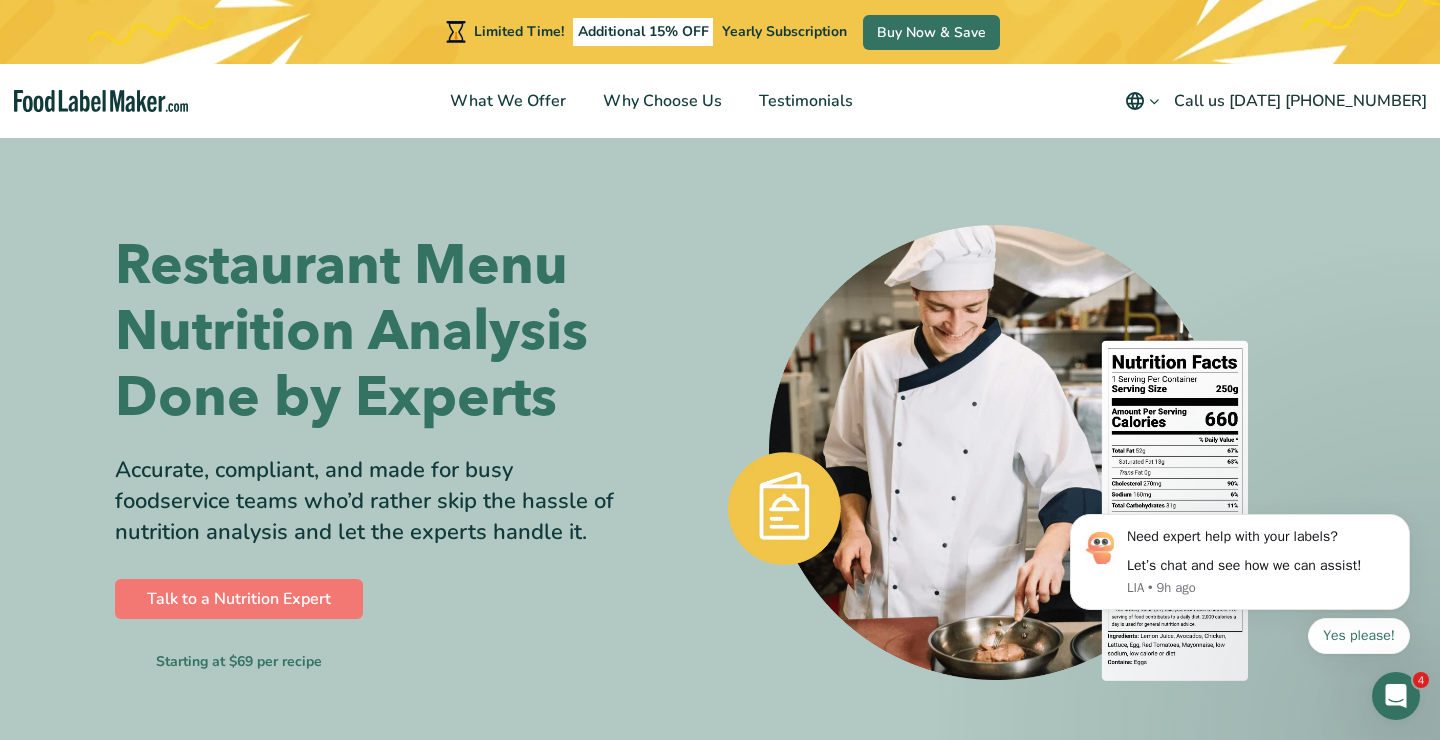 click on "Starting at $69 per recipe" at bounding box center [239, 661] 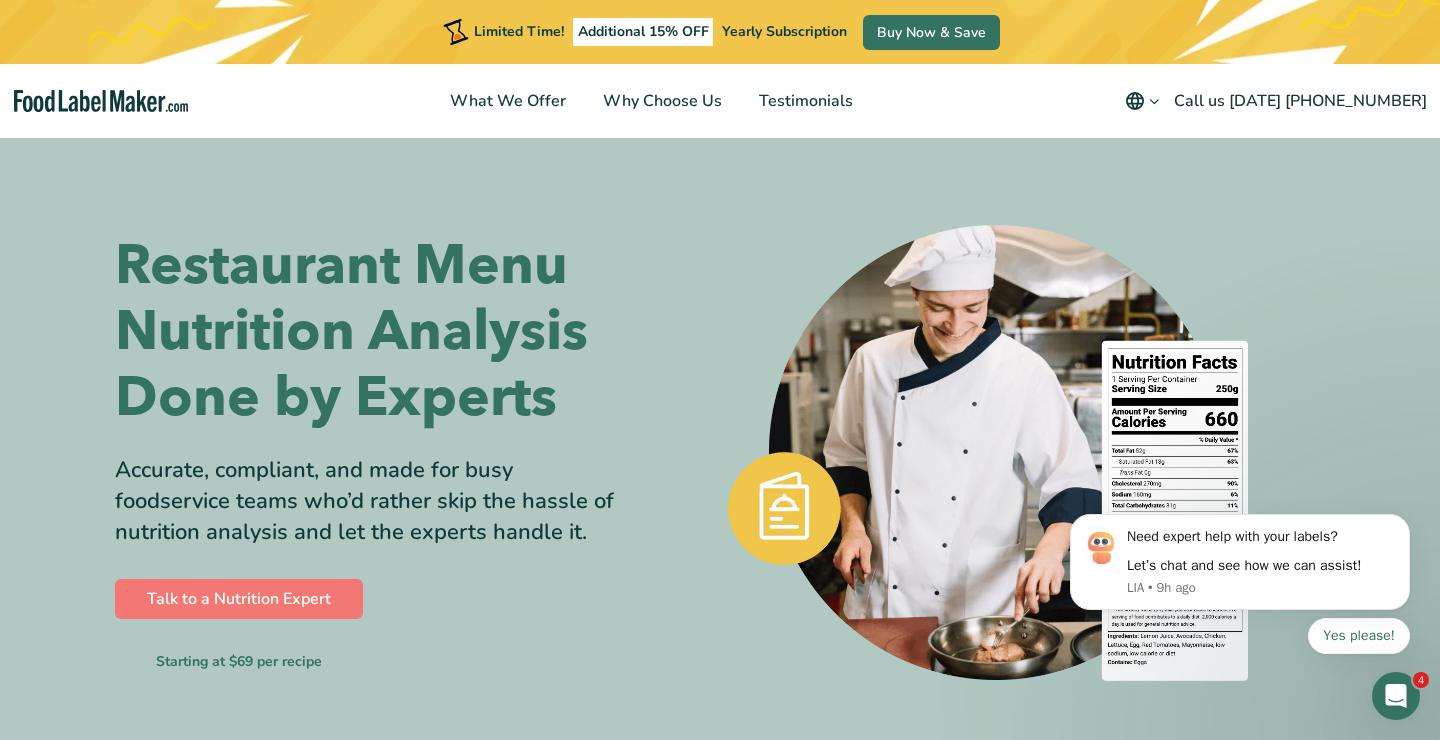 click on "Starting at $69 per recipe" at bounding box center (239, 661) 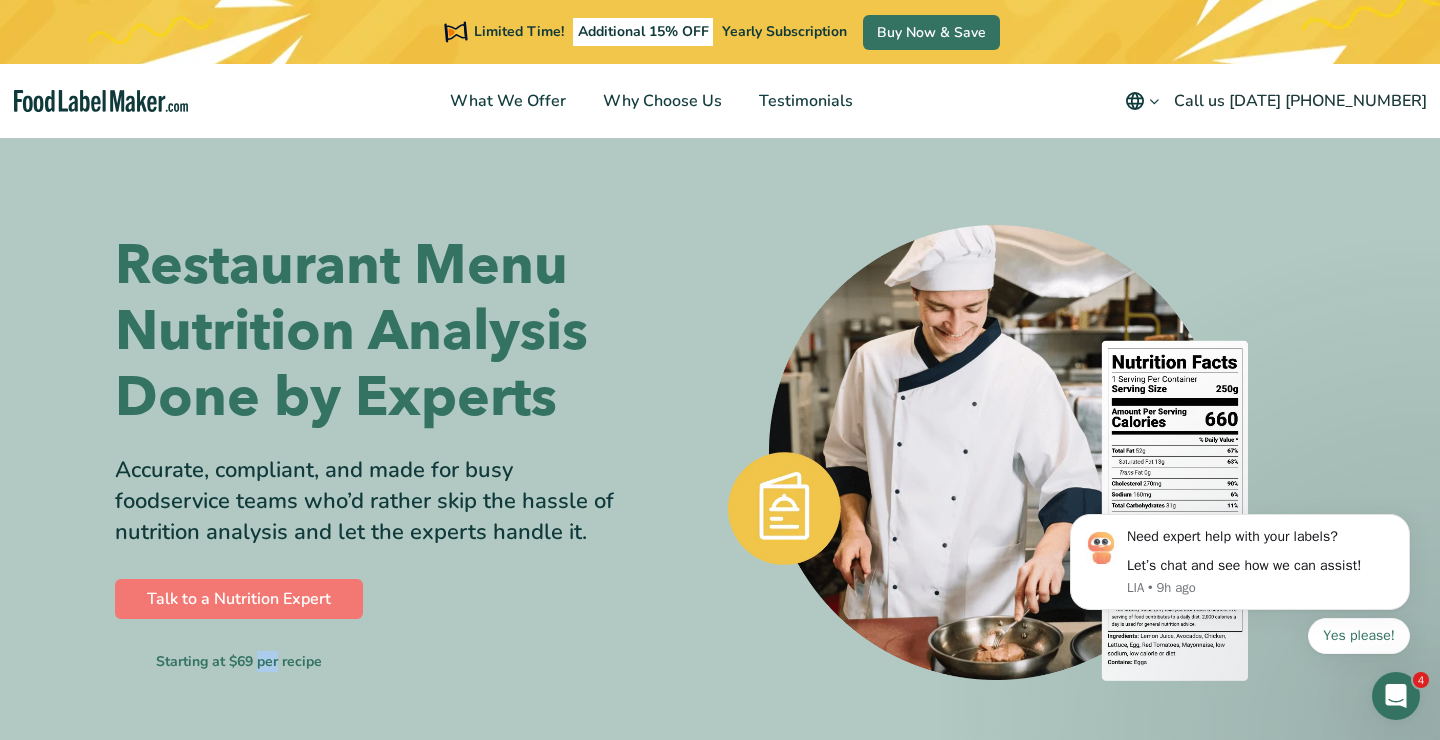 click on "Starting at $69 per recipe" at bounding box center (239, 661) 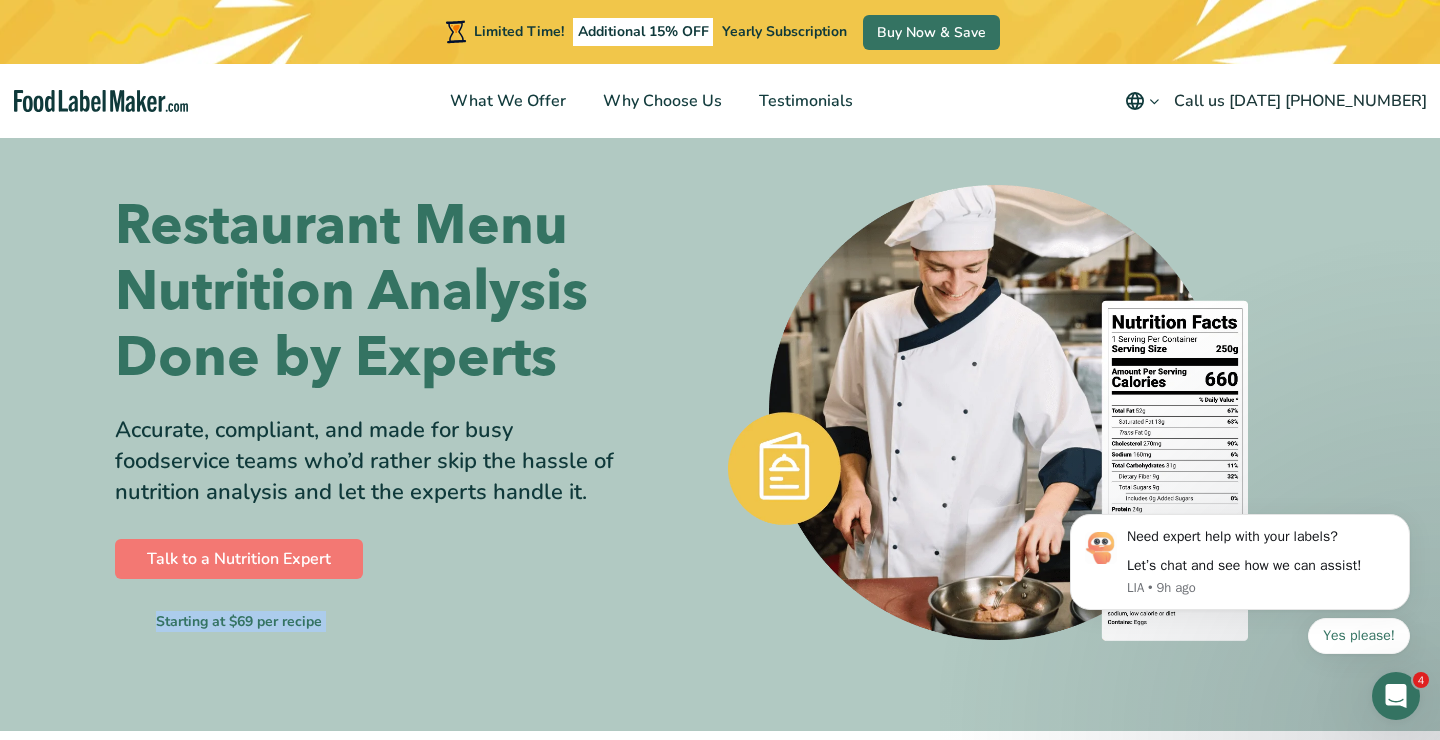 scroll, scrollTop: 0, scrollLeft: 0, axis: both 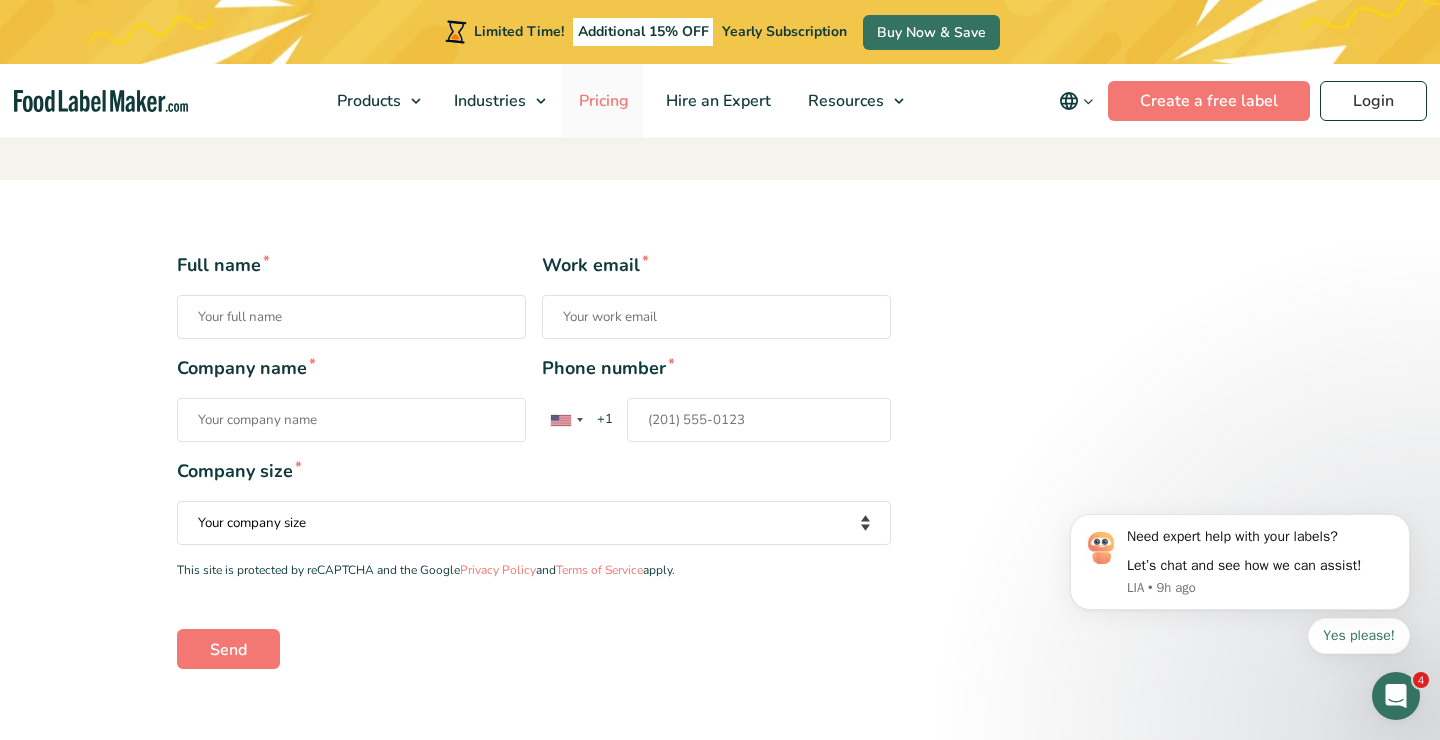 click on "Pricing" at bounding box center (602, 101) 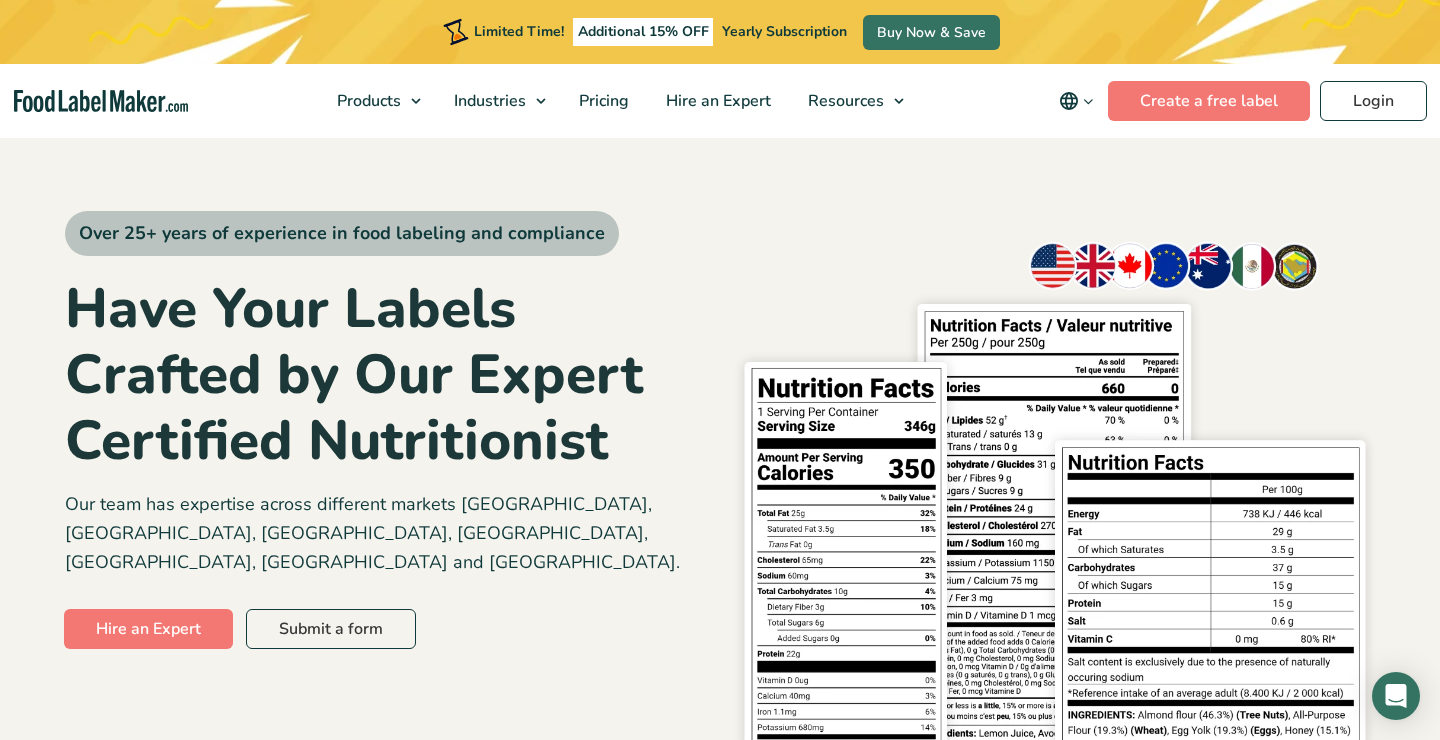scroll, scrollTop: 0, scrollLeft: 0, axis: both 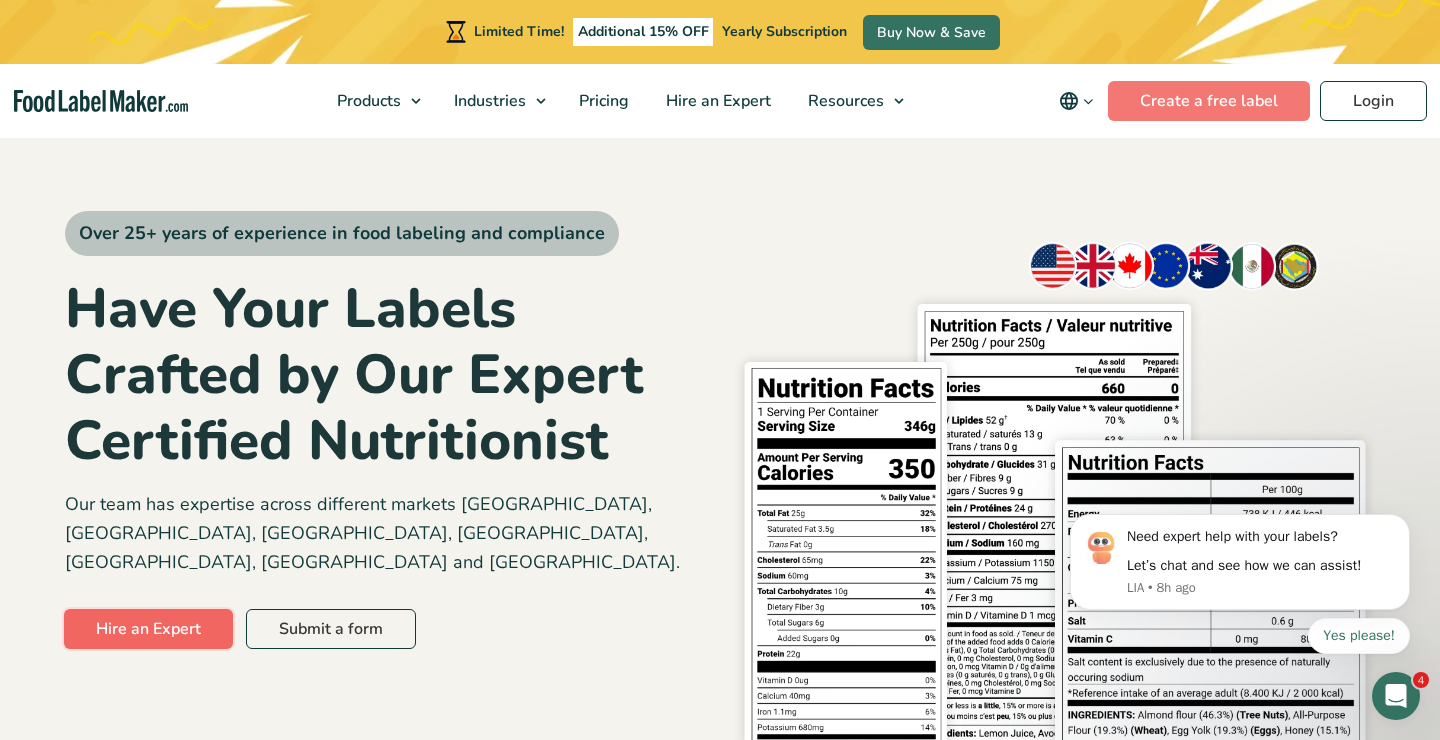 click on "Hire an Expert" at bounding box center (148, 629) 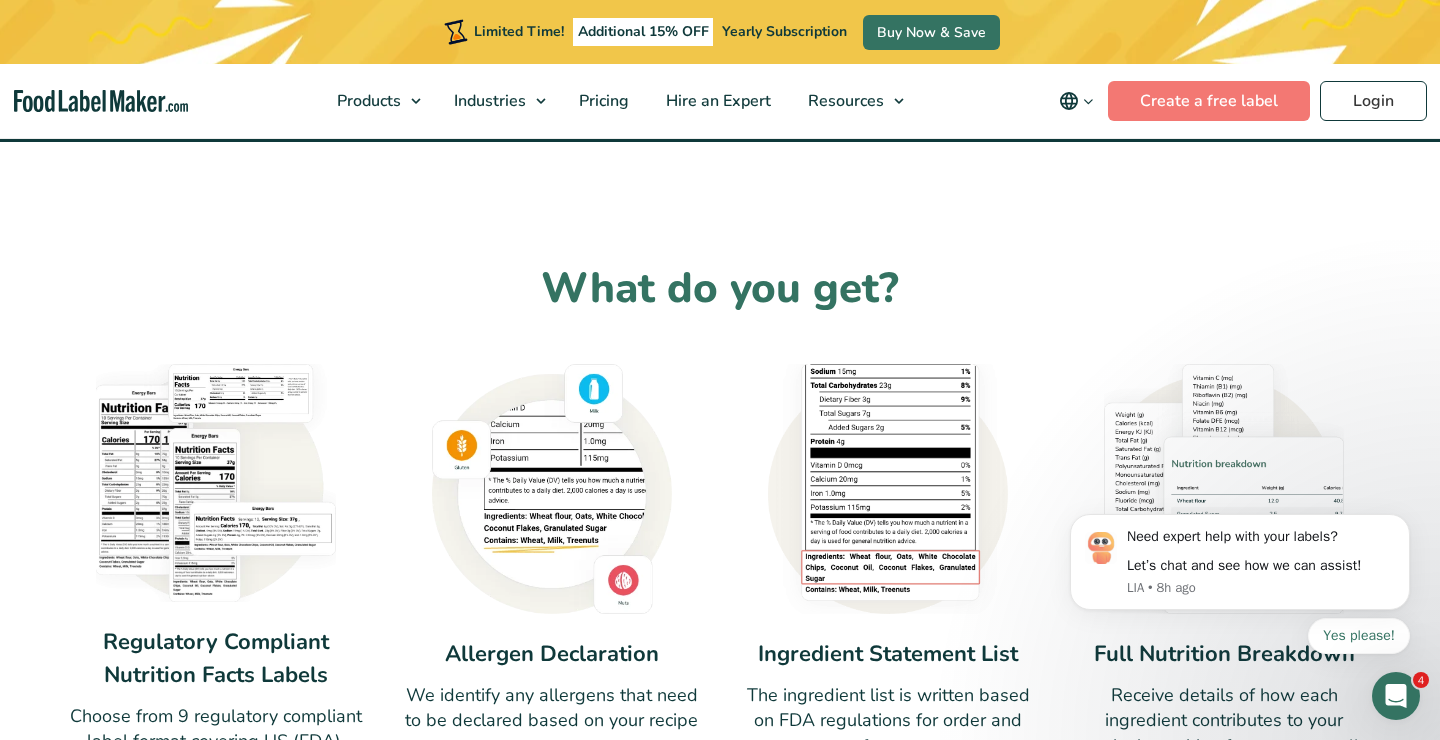 scroll, scrollTop: 1234, scrollLeft: 0, axis: vertical 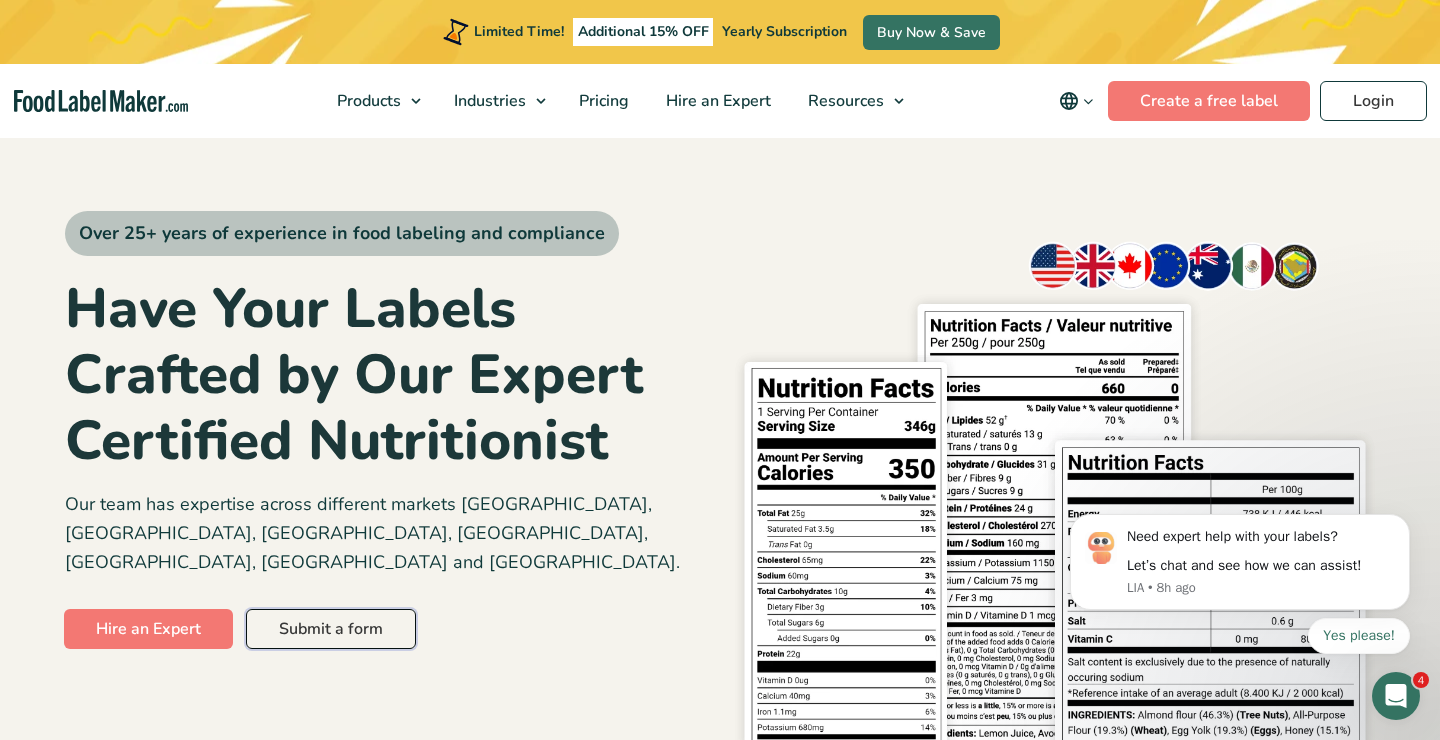 click on "Submit a form" at bounding box center (331, 629) 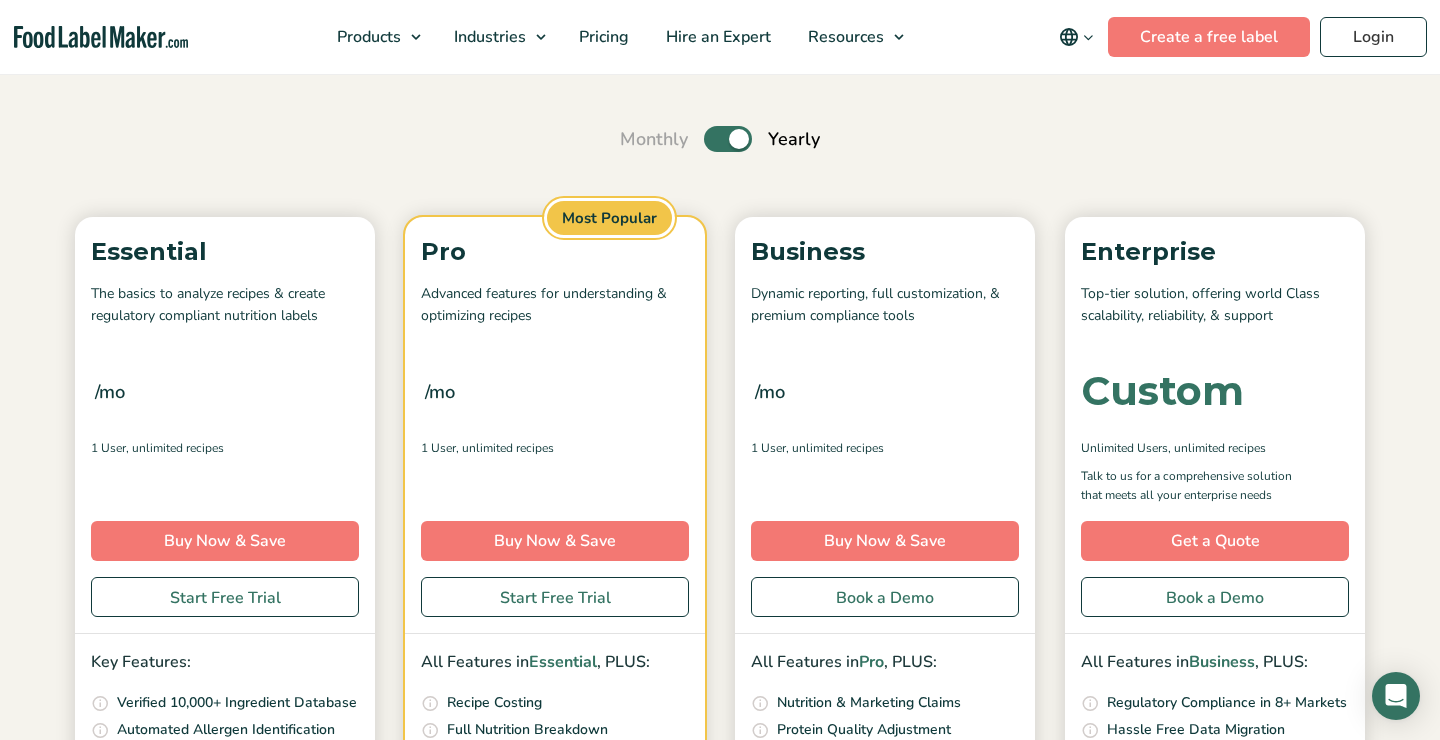 scroll, scrollTop: 208, scrollLeft: 0, axis: vertical 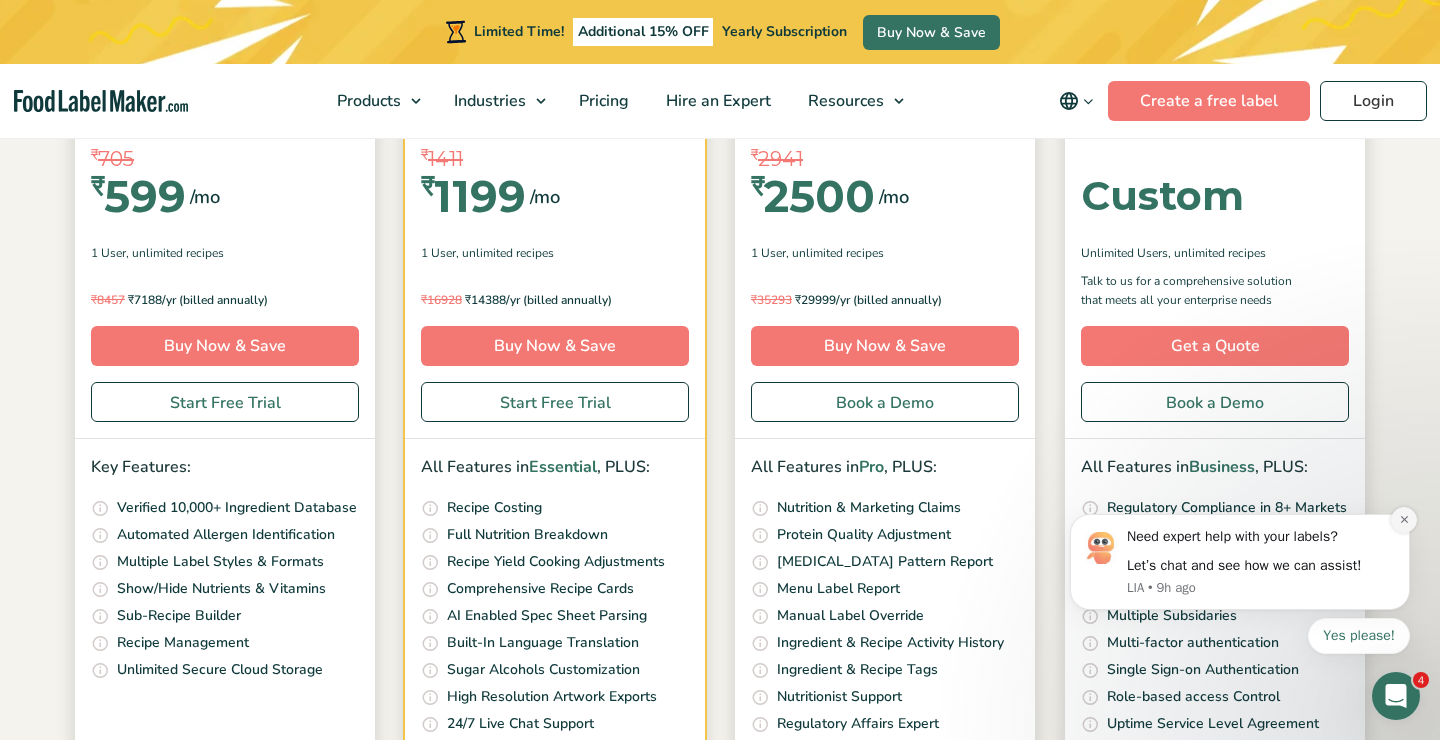 click 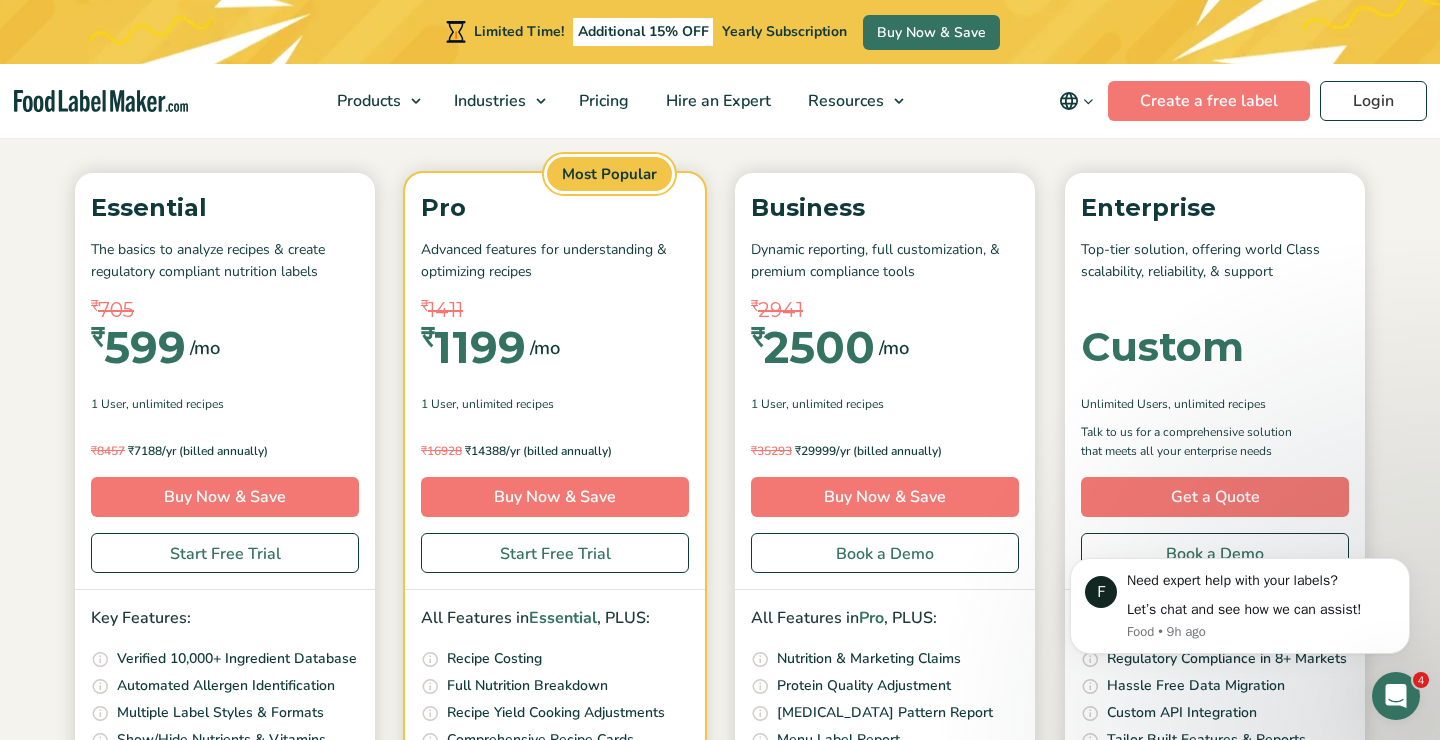 scroll, scrollTop: 250, scrollLeft: 0, axis: vertical 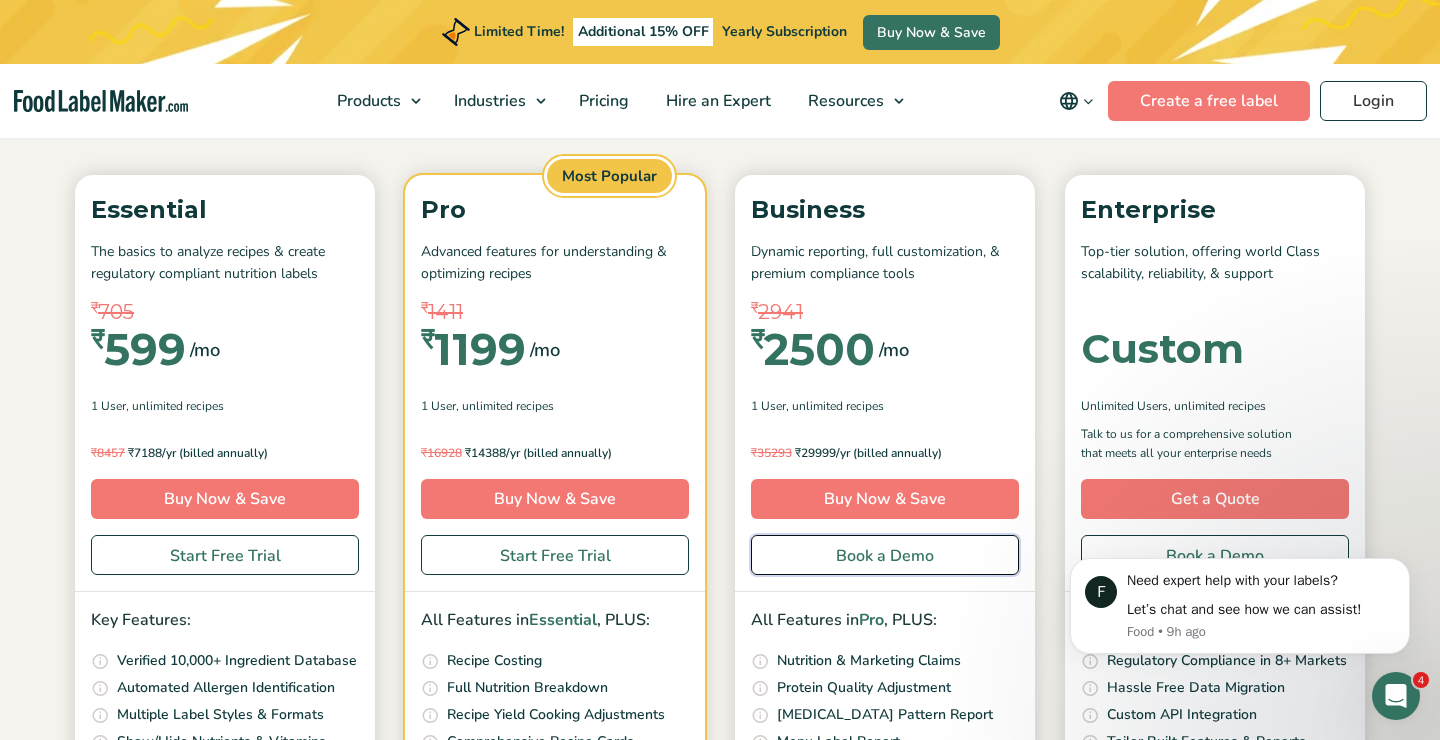click on "Book a Demo" at bounding box center (885, 555) 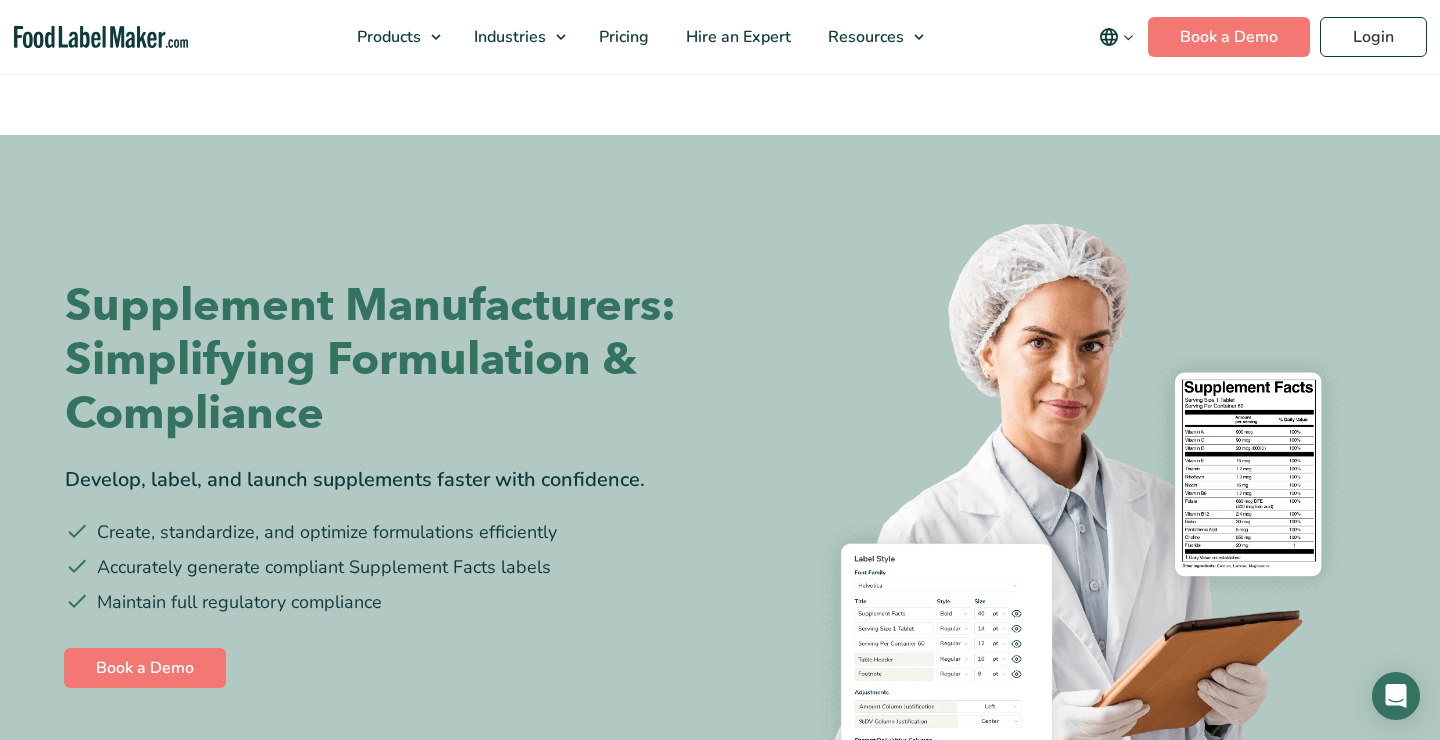 scroll, scrollTop: 147, scrollLeft: 0, axis: vertical 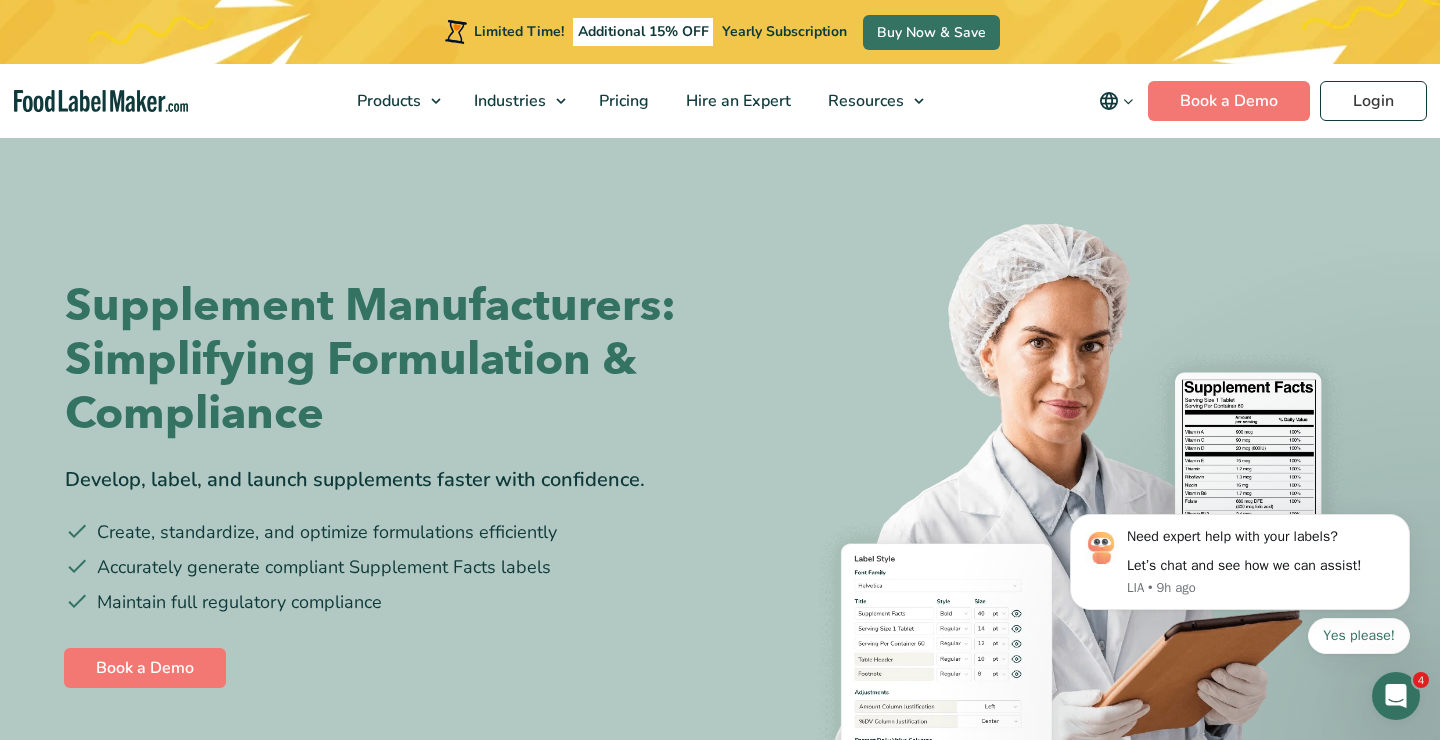 click on "Create, standardize, and optimize formulations efficiently" at bounding box center [385, 532] 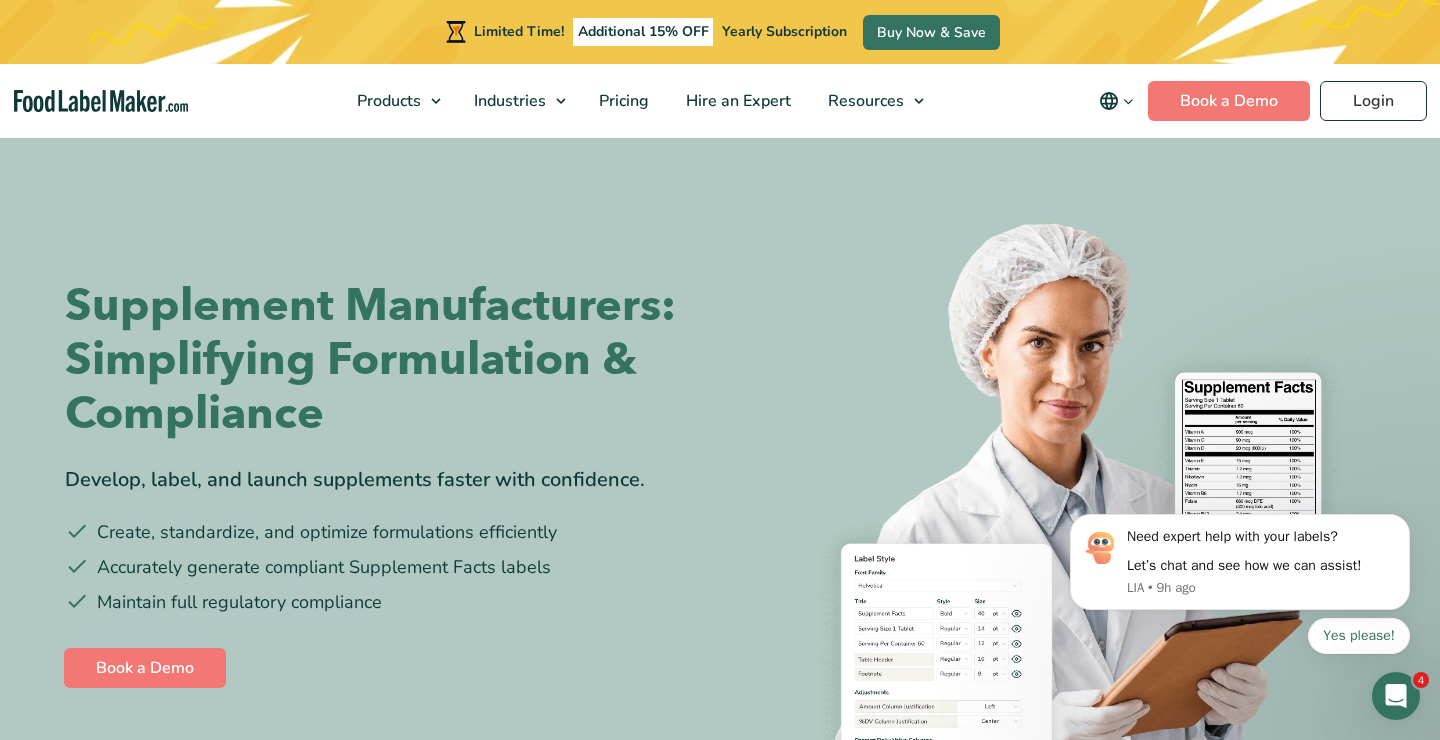 click on "Create, standardize, and optimize formulations efficiently" at bounding box center [385, 532] 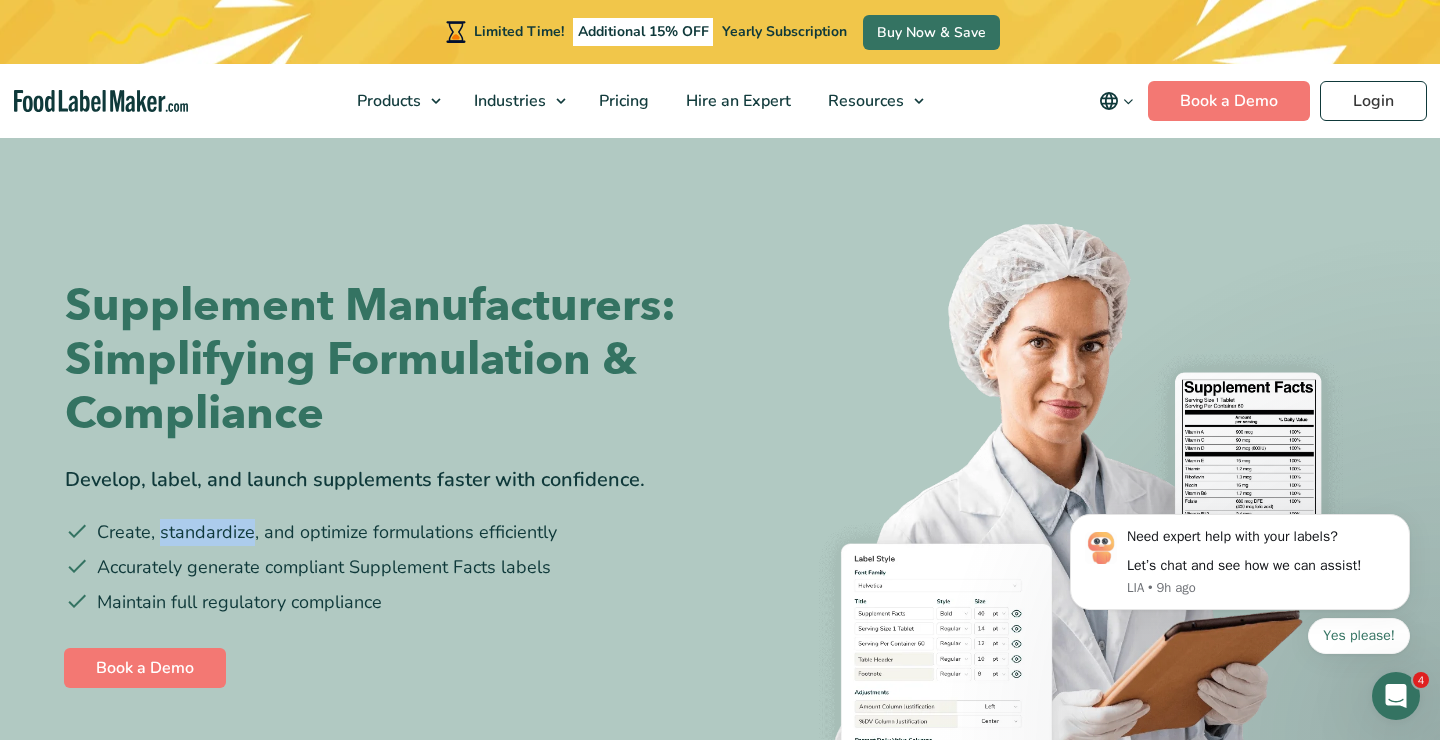 click on "Develop, label, and launch supplements faster with confidence." at bounding box center [385, 480] 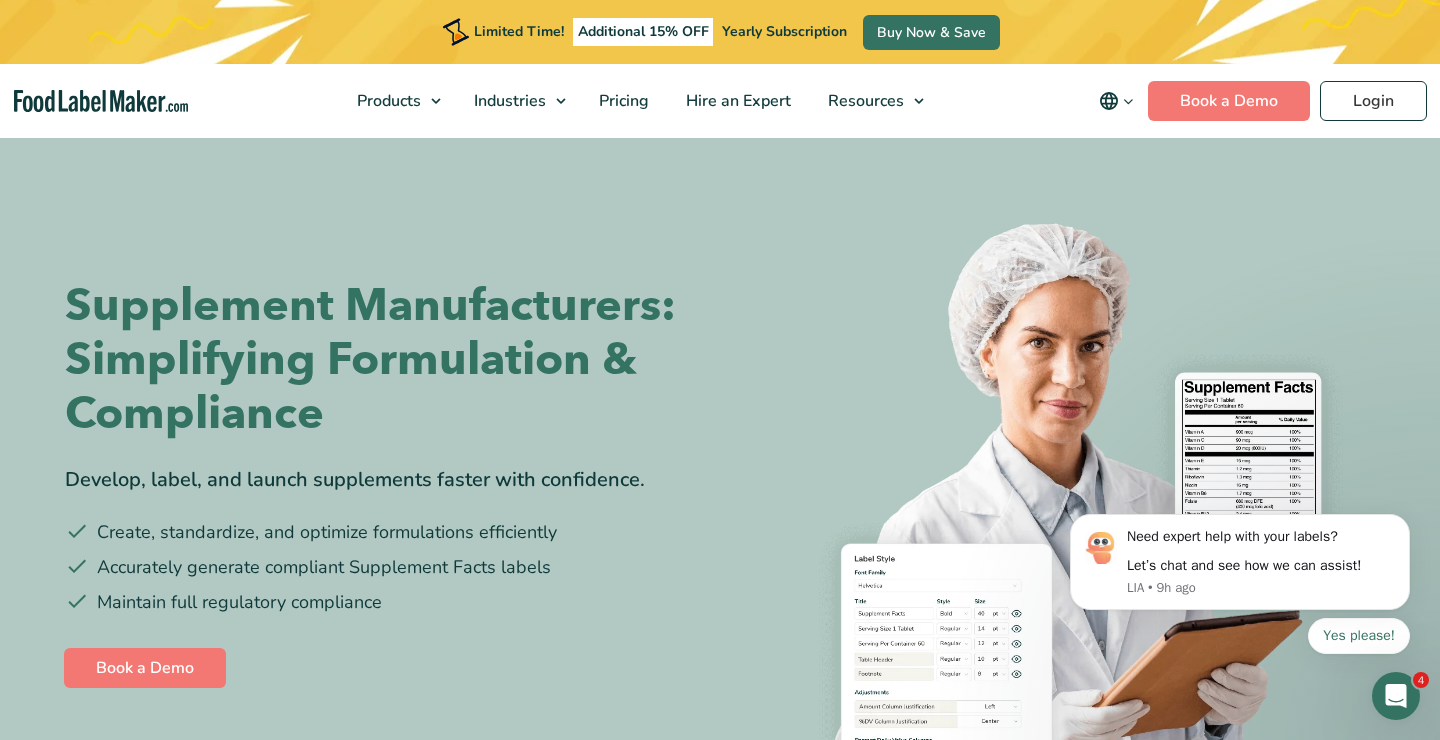 click on "Develop, label, and launch supplements faster with confidence." at bounding box center (385, 480) 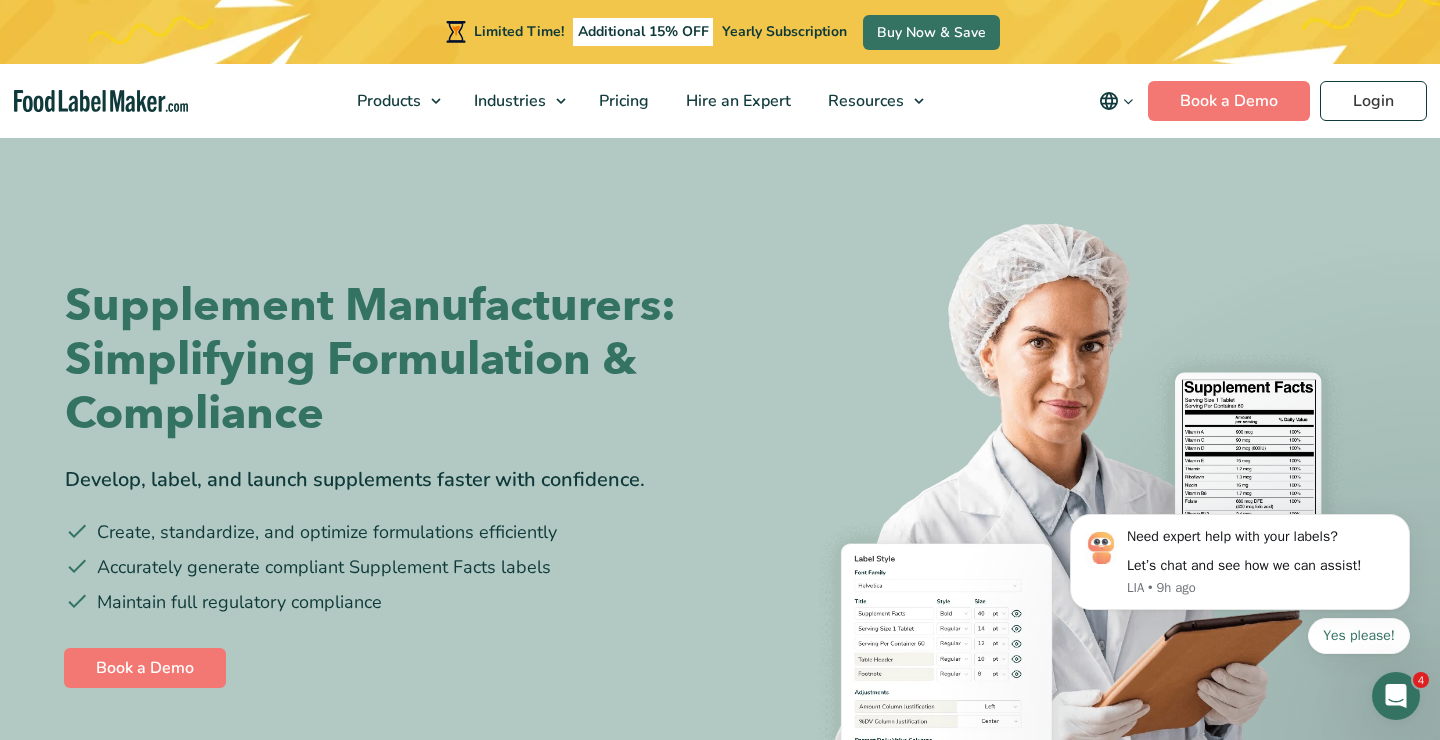 click on "Develop, label, and launch supplements faster with confidence." at bounding box center [385, 480] 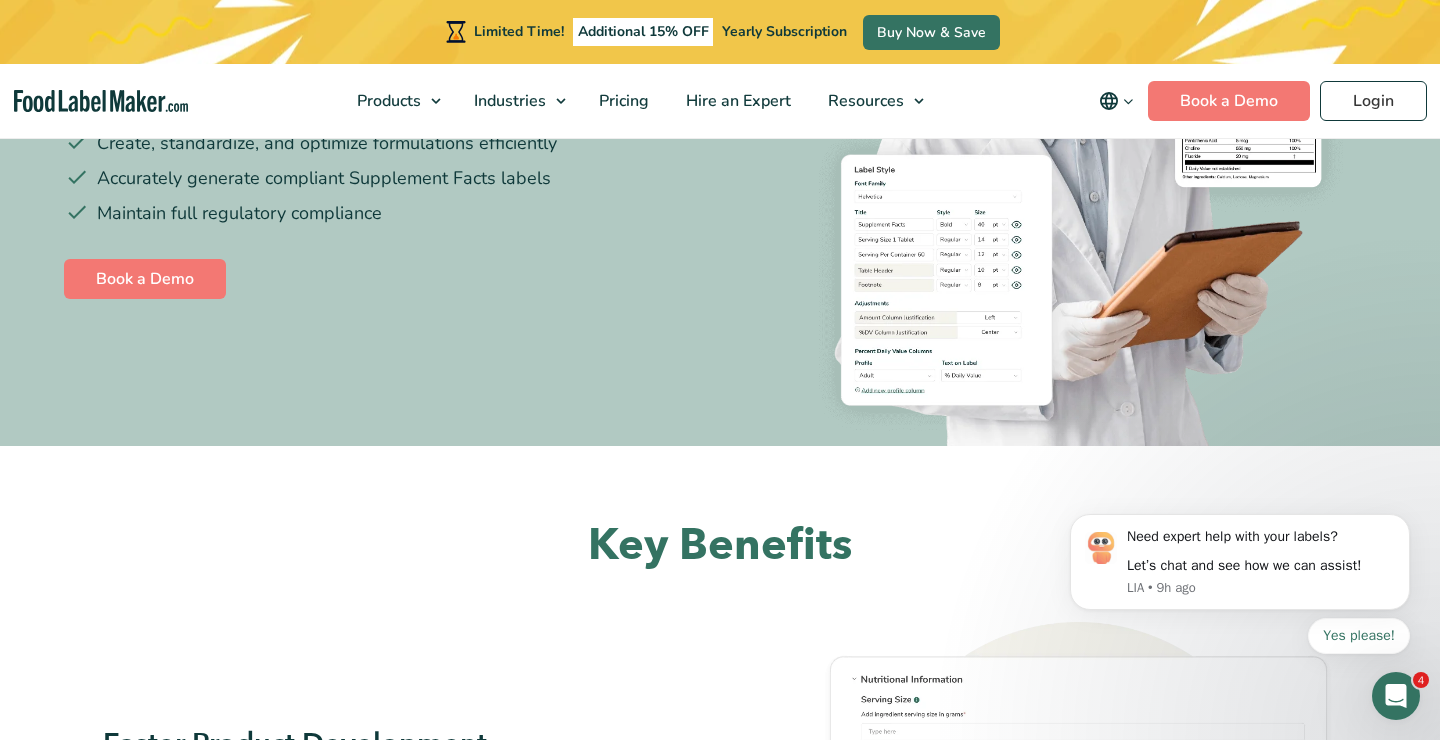 scroll, scrollTop: 0, scrollLeft: 0, axis: both 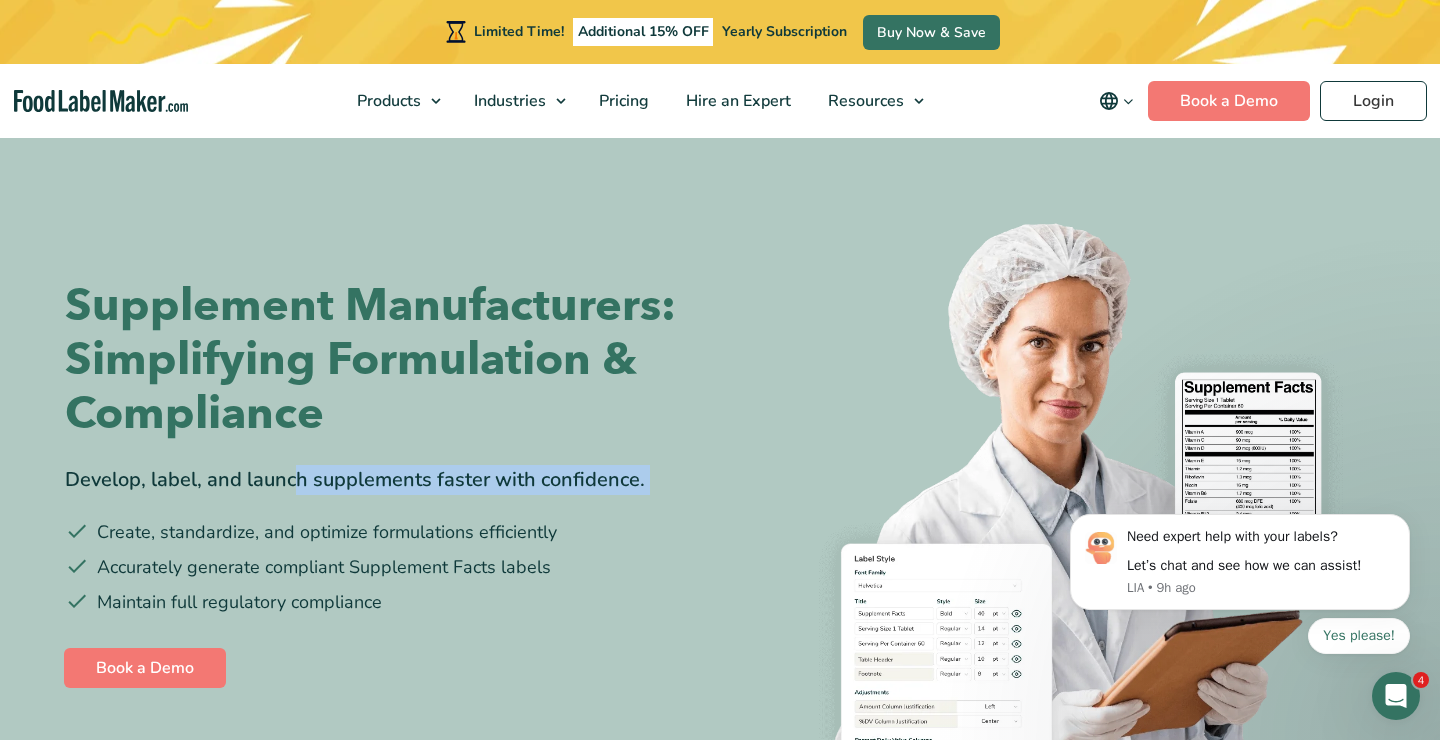 click on "Supplement Manufacturers: Simplifying Formulation & Compliance" at bounding box center [385, 360] 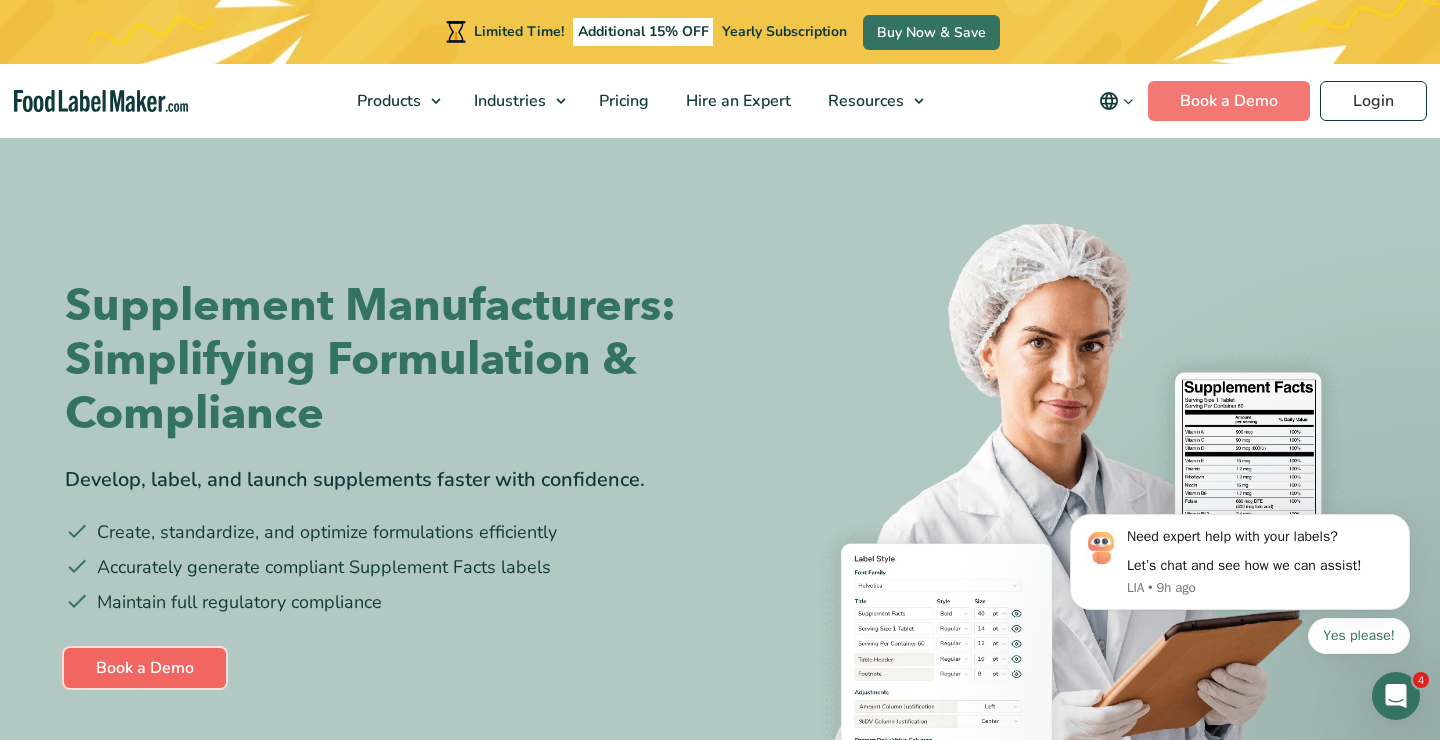 click on "Book a Demo" at bounding box center [145, 668] 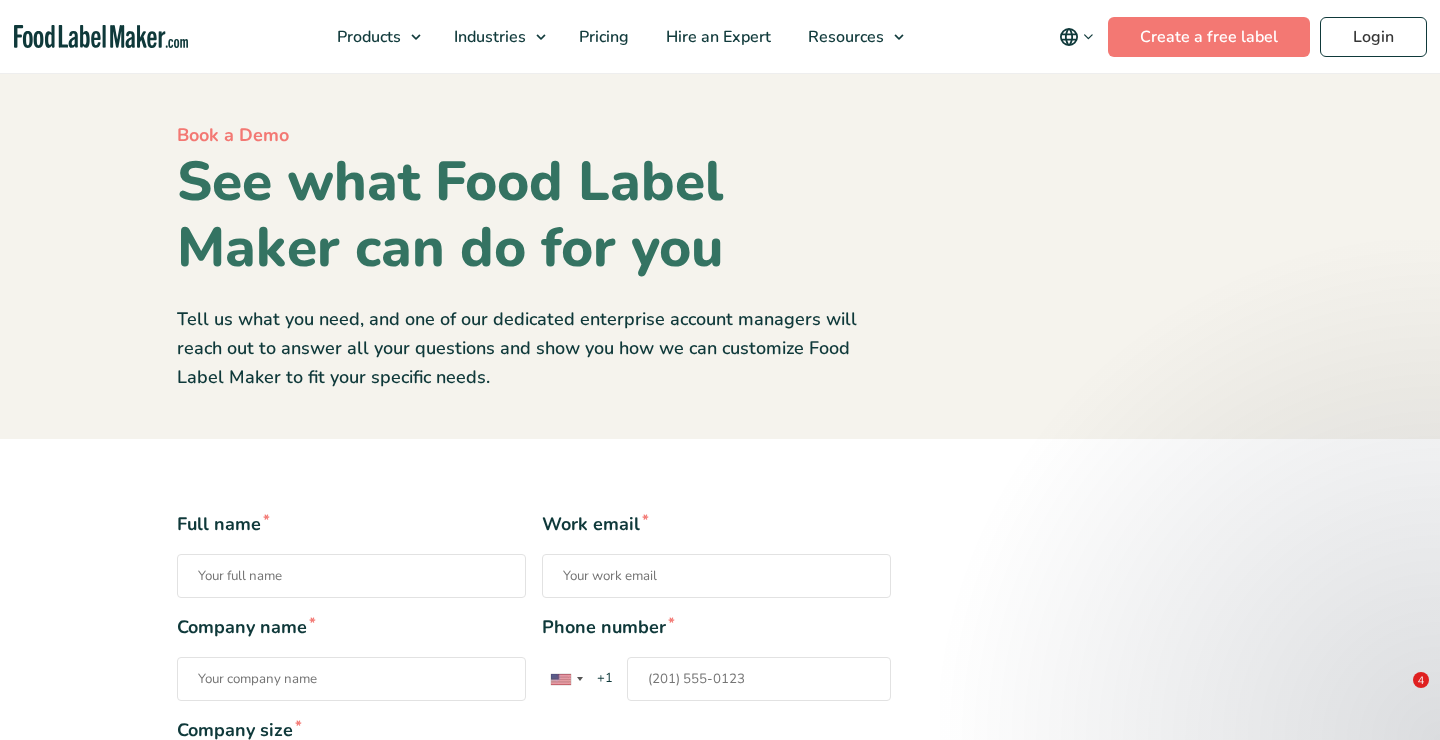 scroll, scrollTop: 255, scrollLeft: 0, axis: vertical 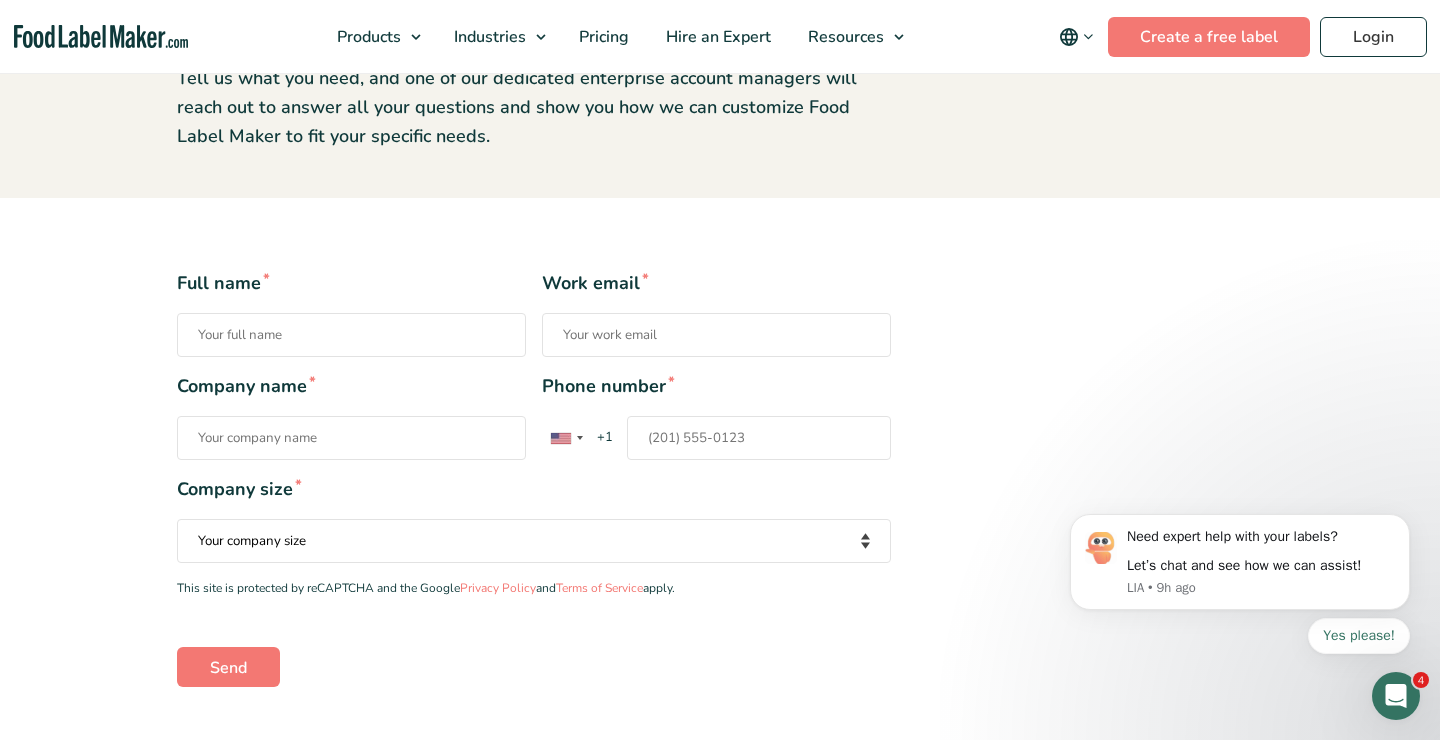 click on "Full name *" at bounding box center [351, 335] 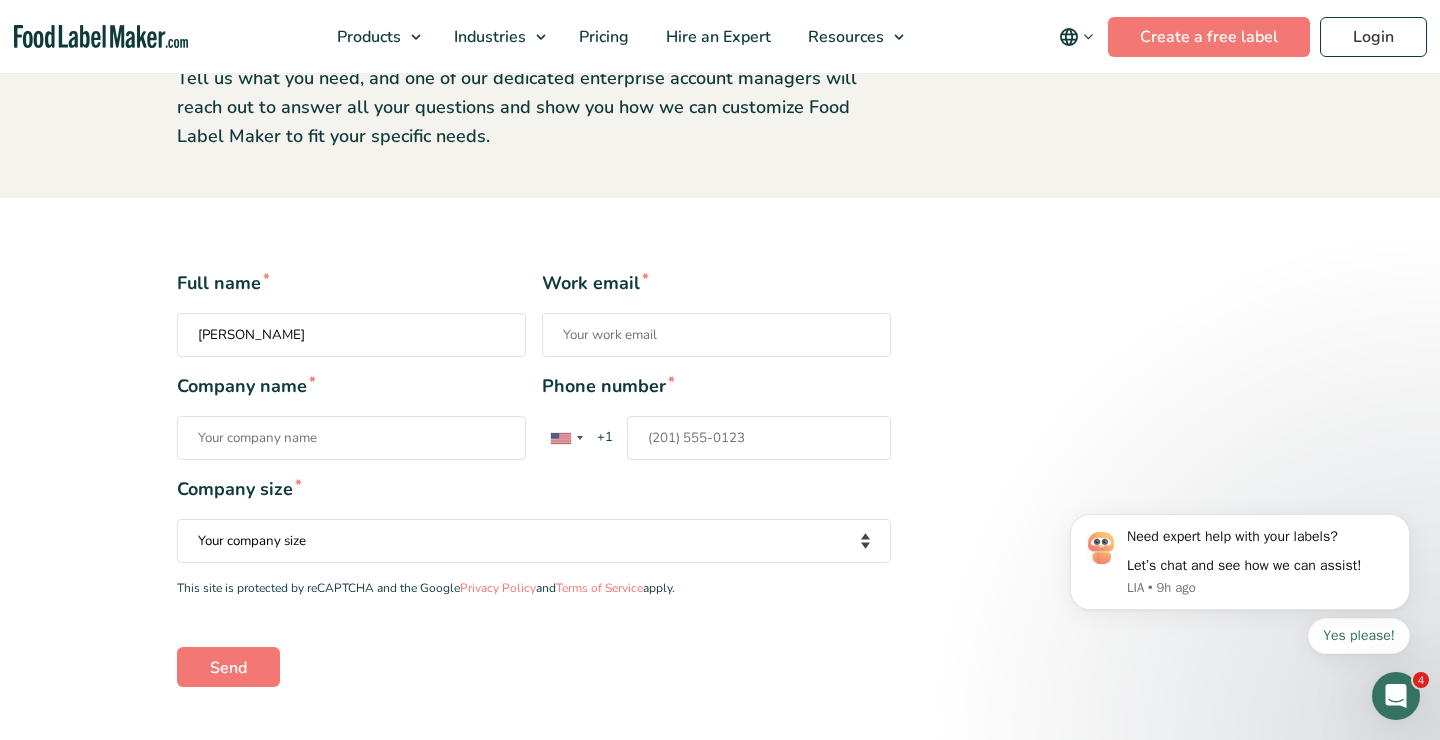 type on "Kyle" 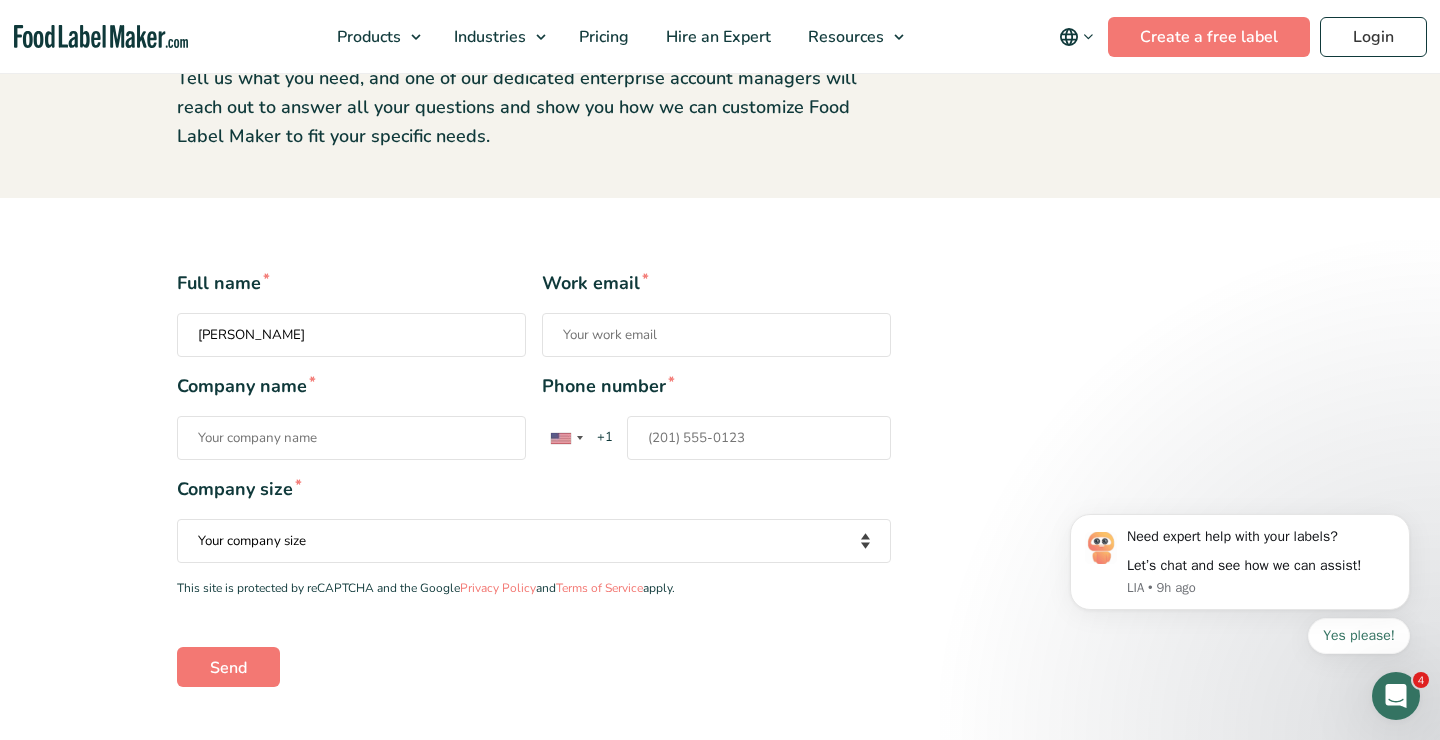 click on "Work email *" at bounding box center (716, 335) 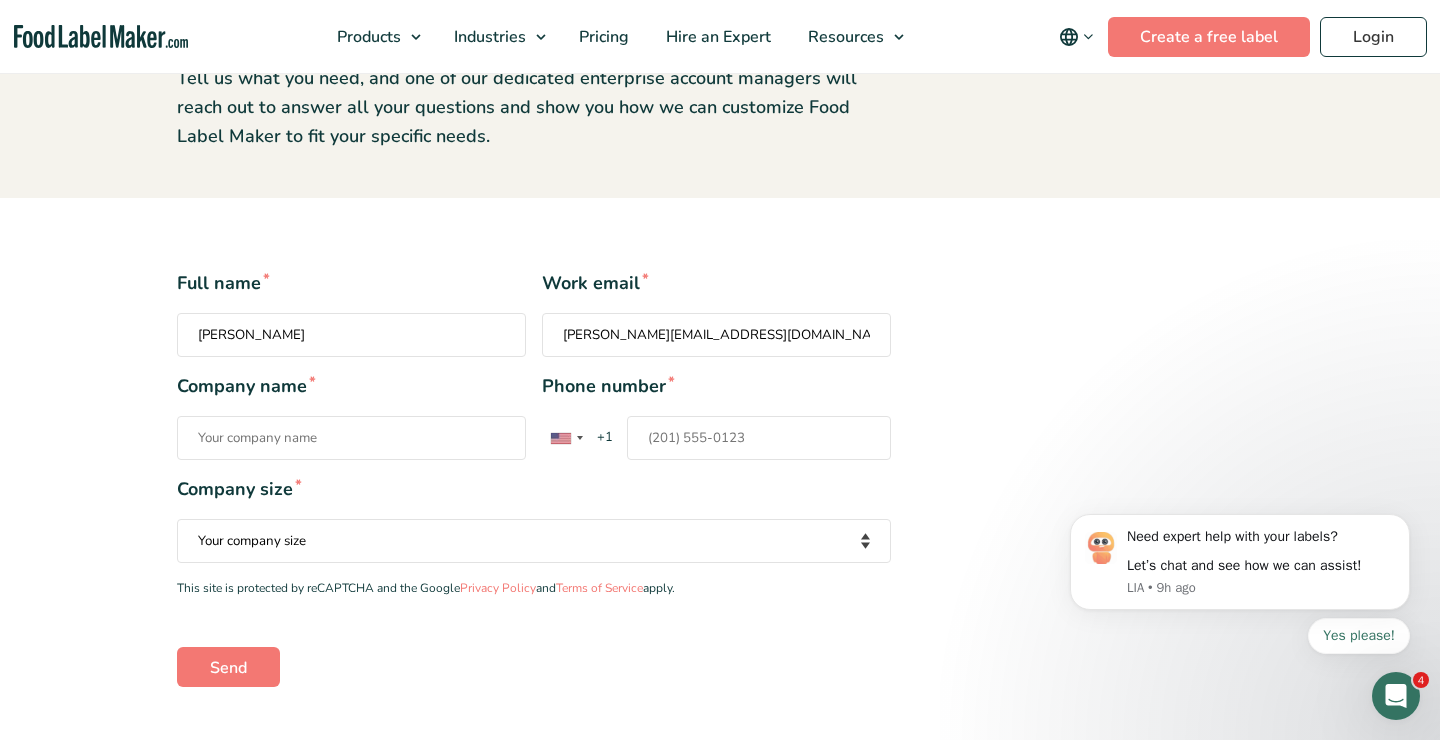 type on "kyle@test.com" 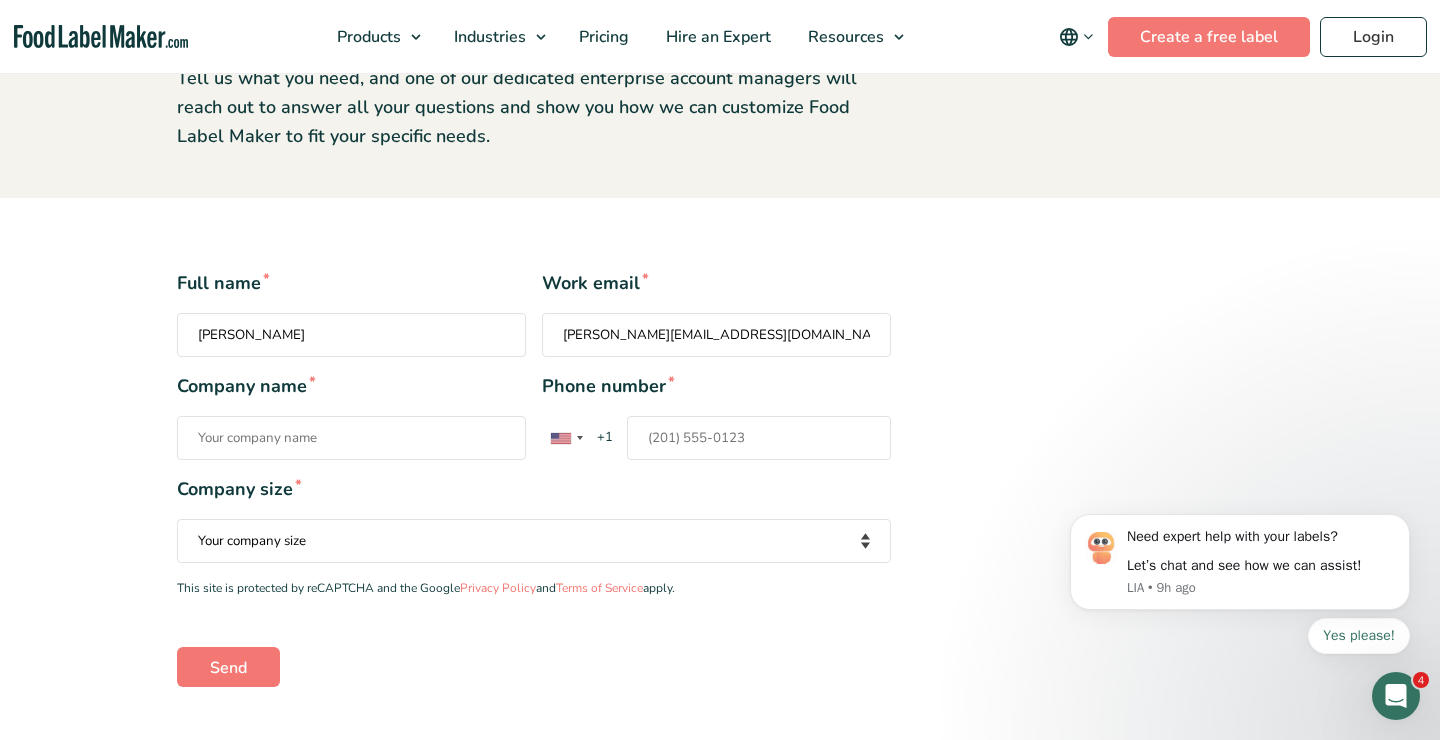 click on "Company name *" at bounding box center [351, 438] 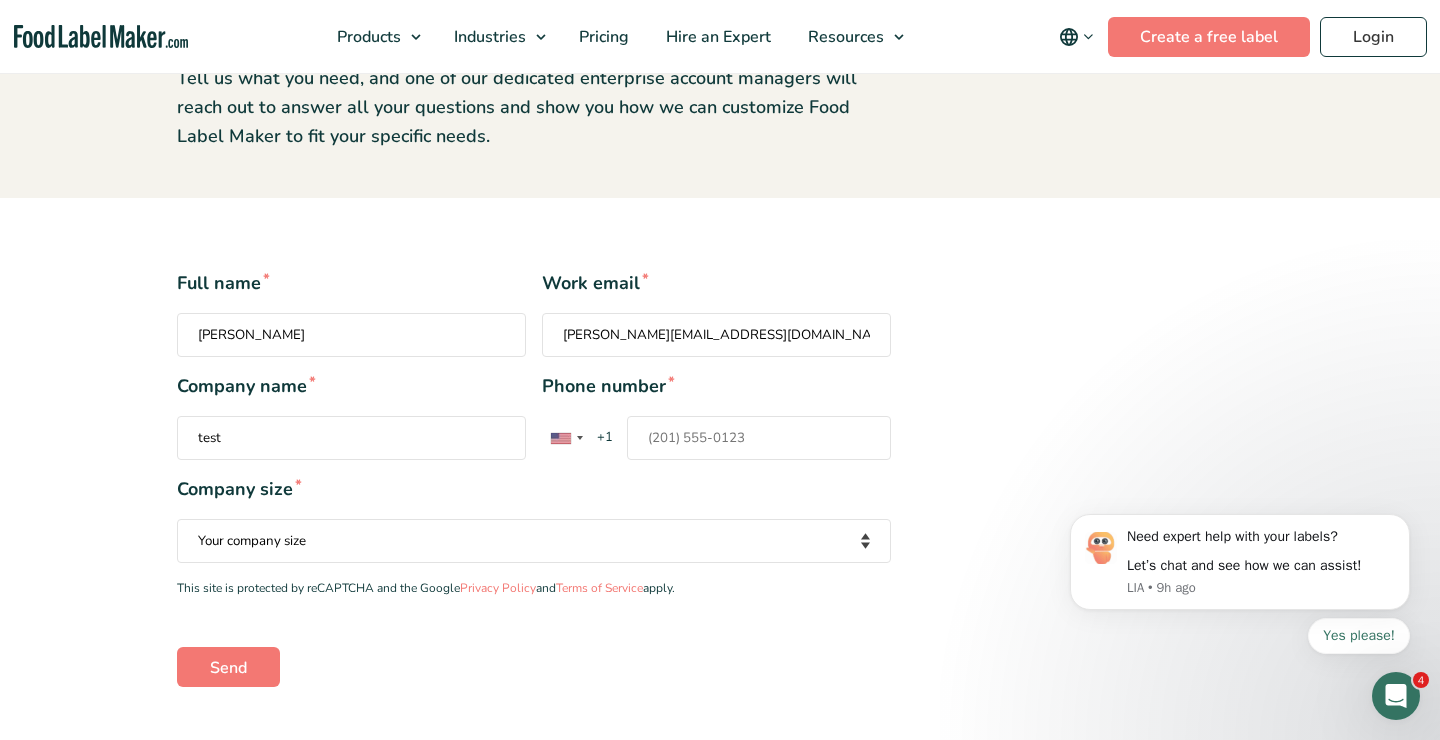 type on "test" 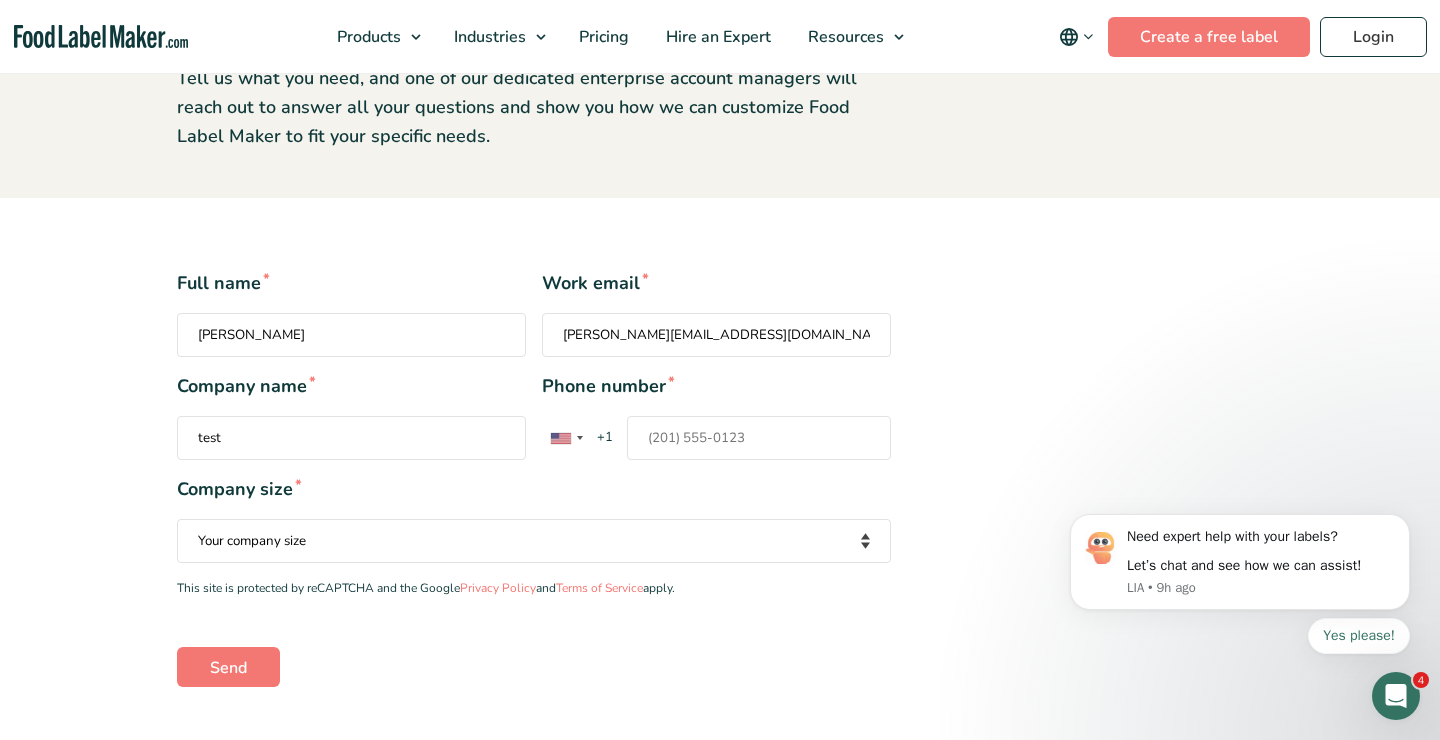 click on "Phone number *
United States +1 United Kingdom +44 Afghanistan (‫افغانستان‬‎) +93 Albania (Shqipëri) +355 Algeria (‫الجزائر‬‎) +213 American Samoa +1 Andorra +376 Angola +244 Anguilla +1 Antigua and Barbuda +1 Argentina +54 Armenia (Հայաստան) +374 Aruba +297 Ascension Island +247 Australia +61 Austria (Österreich) +43 Azerbaijan (Azərbaycan) +994 Bahamas +1 Bahrain (‫البحرين‬‎) +973 Bangladesh (বাংলাদেশ) +880 Barbados +1 Belarus (Беларусь) +375 Belgium (België) +32 Belize +501 Benin (Bénin) +229 Bermuda +1 Bhutan (འབྲུག) +975 Bolivia +591 Bosnia and Herzegovina (Босна и Херцеговина) +387 Botswana +267 Brazil (Brasil) +55 British Indian Ocean Territory +246 British Virgin Islands +1 Brunei +673 Bulgaria (България) +359 Burkina Faso +226 Burundi (Uburundi) +257 Cambodia (កម្ពុជា) +855 Cameroon (Cameroun) +237 Canada +1 Cape Verde (Kabu Verdi) +238 +599 +1" at bounding box center (759, 438) 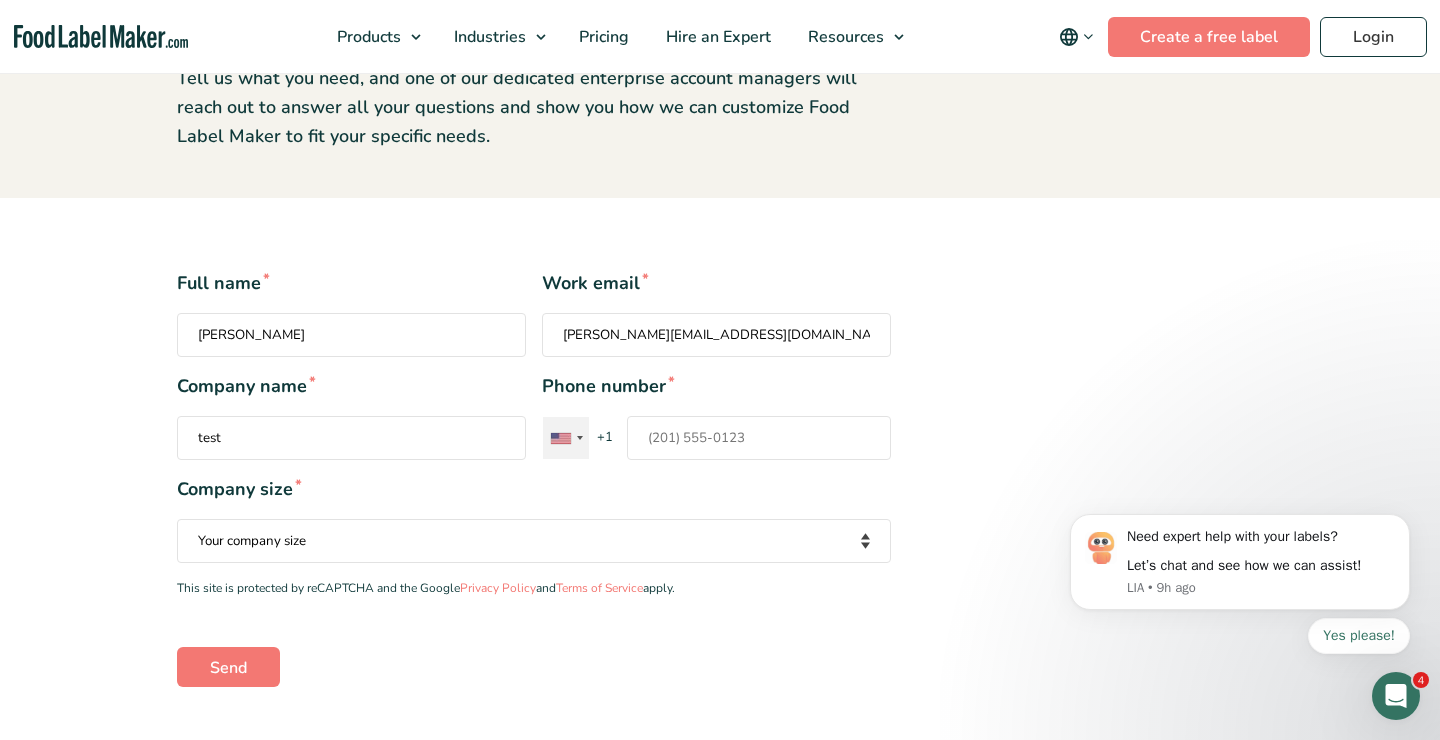 click at bounding box center (566, 438) 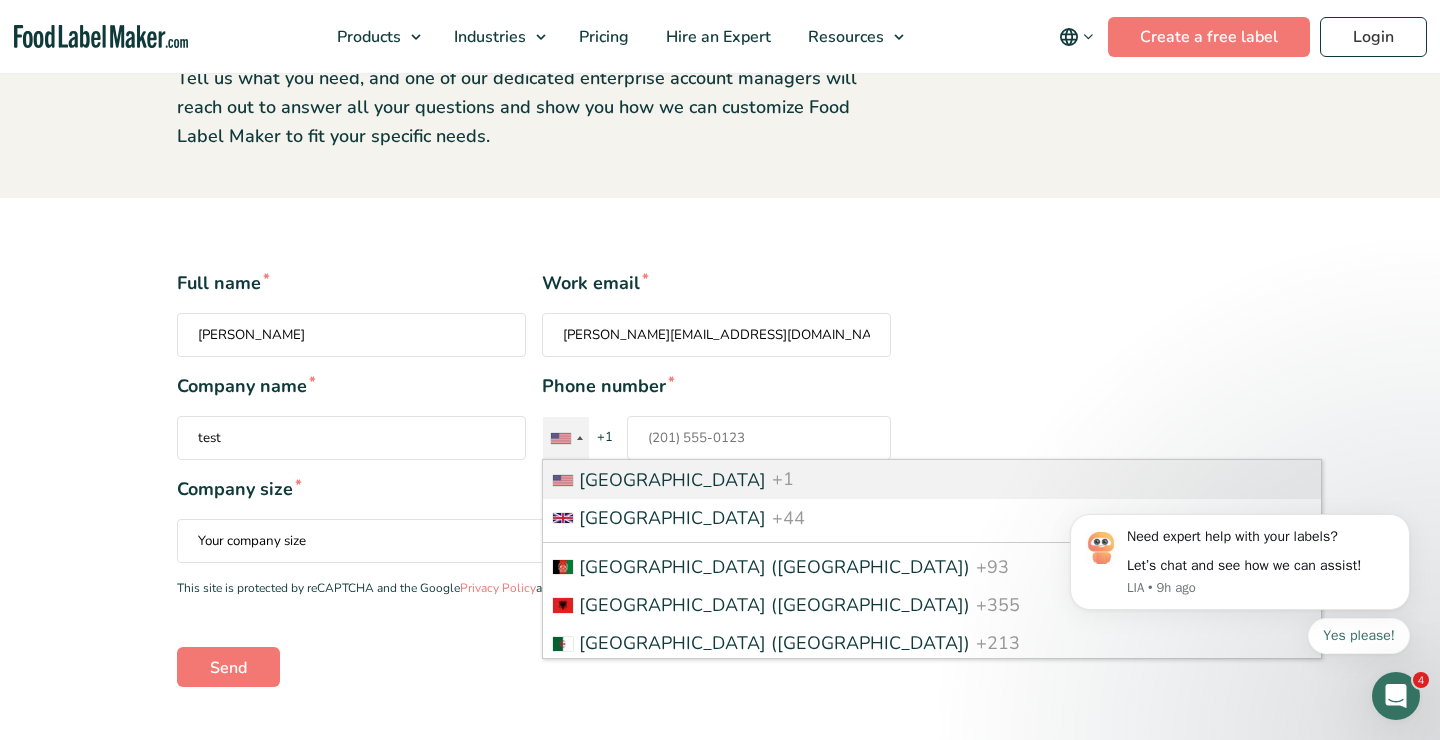 scroll, scrollTop: 3737, scrollLeft: 0, axis: vertical 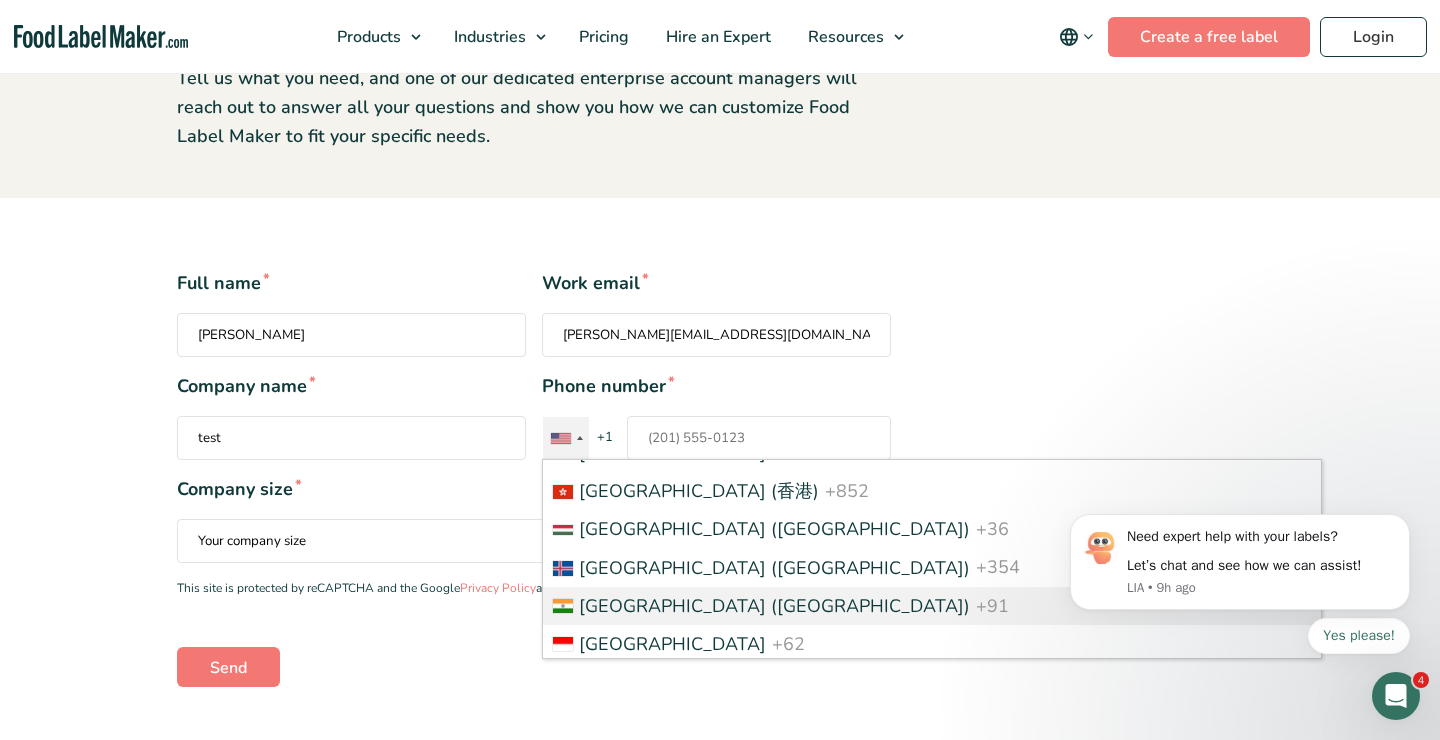 click on "India (भारत) +91" at bounding box center [932, 606] 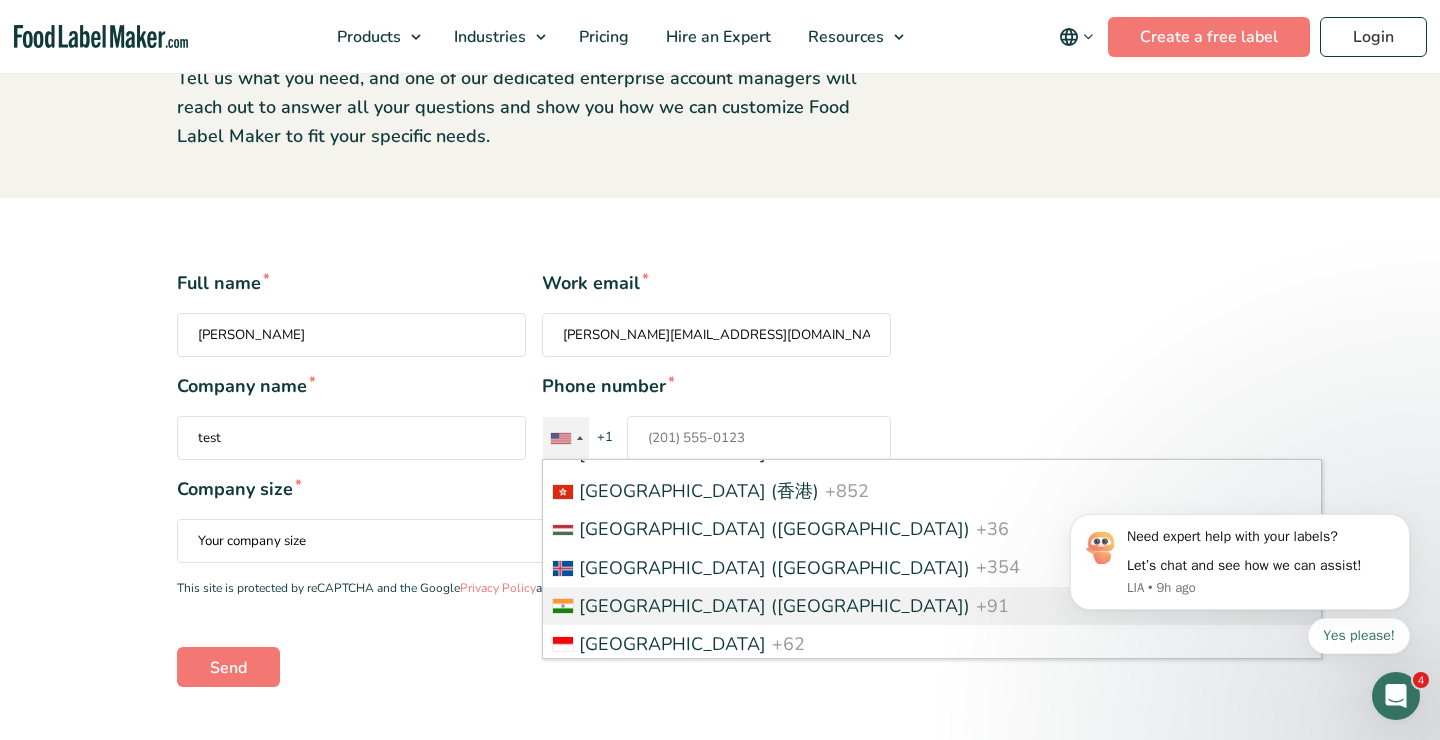click on "Phone number *
United States +1 United Kingdom +44 Afghanistan (‫افغانستان‬‎) +93 Albania (Shqipëri) +355 Algeria (‫الجزائر‬‎) +213 American Samoa +1 Andorra +376 Angola +244 Anguilla +1 Antigua and Barbuda +1 Argentina +54 Armenia (Հայաստան) +374 Aruba +297 Ascension Island +247 Australia +61 Austria (Österreich) +43 Azerbaijan (Azərbaycan) +994 Bahamas +1 Bahrain (‫البحرين‬‎) +973 Bangladesh (বাংলাদেশ) +880 Barbados +1 Belarus (Беларусь) +375 Belgium (België) +32 Belize +501 Benin (Bénin) +229 Bermuda +1 Bhutan (འབྲུག) +975 Bolivia +591 Bosnia and Herzegovina (Босна и Херцеговина) +387 Botswana +267 Brazil (Brasil) +55 British Indian Ocean Territory +246 British Virgin Islands +1 Brunei +673 Bulgaria (България) +359 Burkina Faso +226 Burundi (Uburundi) +257 Cambodia (កម្ពុជា) +855 Cameroon (Cameroun) +237 Canada +1 Cape Verde (Kabu Verdi) +238 +599 +1" at bounding box center [759, 438] 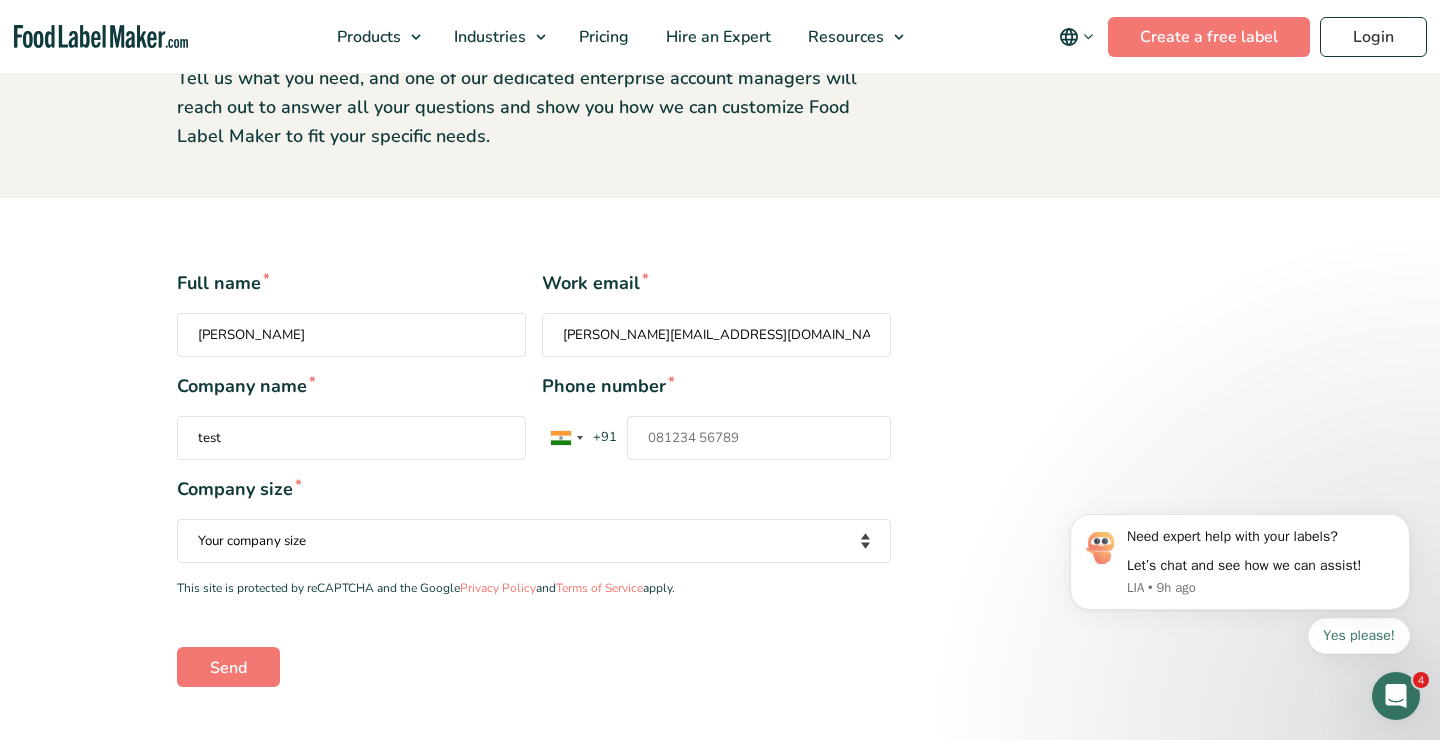 click on "Phone number *
United States +1 United Kingdom +44 Afghanistan (‫افغانستان‬‎) +93 Albania (Shqipëri) +355 Algeria (‫الجزائر‬‎) +213 American Samoa +1 Andorra +376 Angola +244 Anguilla +1 Antigua and Barbuda +1 Argentina +54 Armenia (Հայաստան) +374 Aruba +297 Ascension Island +247 Australia +61 Austria (Österreich) +43 Azerbaijan (Azərbaycan) +994 Bahamas +1 Bahrain (‫البحرين‬‎) +973 Bangladesh (বাংলাদেশ) +880 Barbados +1 Belarus (Беларусь) +375 Belgium (België) +32 Belize +501 Benin (Bénin) +229 Bermuda +1 Bhutan (འབྲུག) +975 Bolivia +591 Bosnia and Herzegovina (Босна и Херцеговина) +387 Botswana +267 Brazil (Brasil) +55 British Indian Ocean Territory +246 British Virgin Islands +1 Brunei +673 Bulgaria (България) +359 Burkina Faso +226 Burundi (Uburundi) +257 Cambodia (កម្ពុជា) +855 Cameroon (Cameroun) +237 Canada +1 Cape Verde (Kabu Verdi) +238 +599 +1" at bounding box center (759, 438) 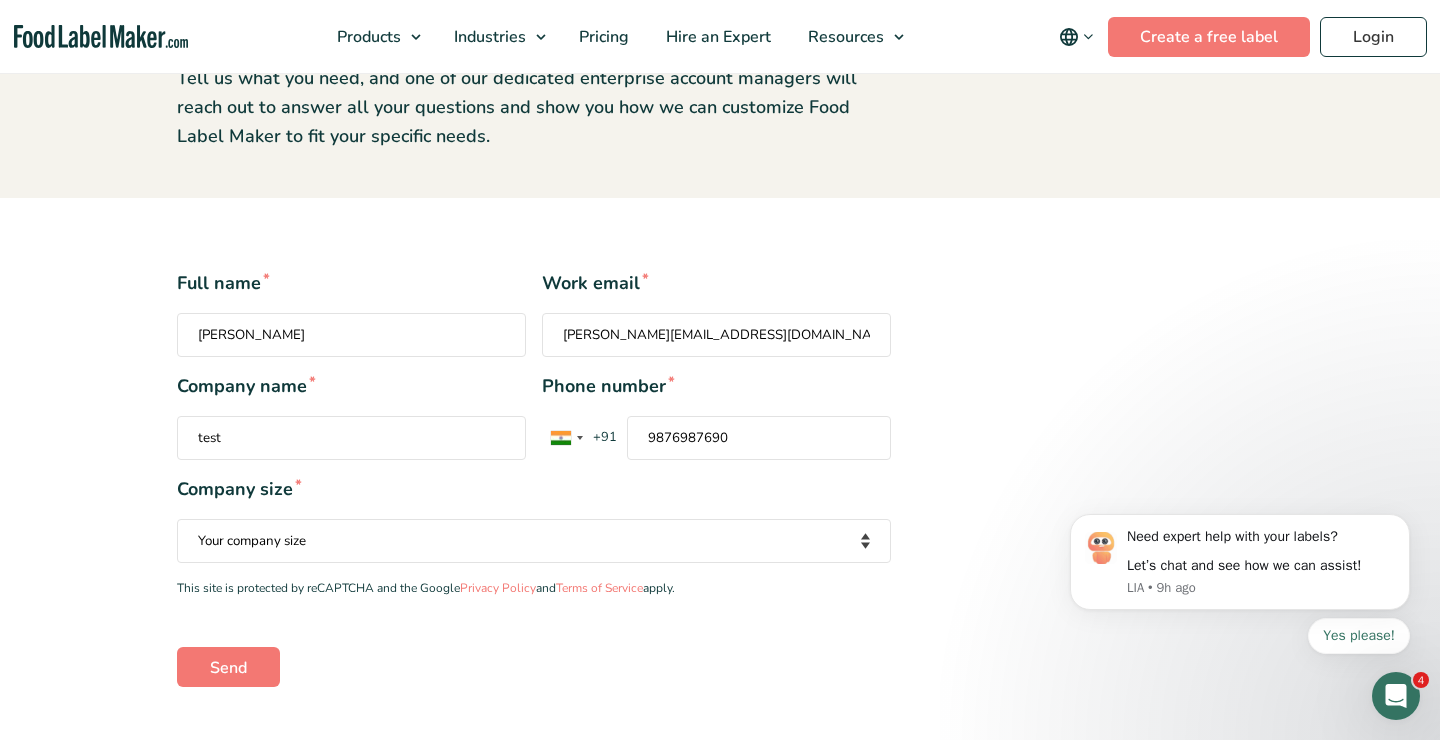 type on "9876987690" 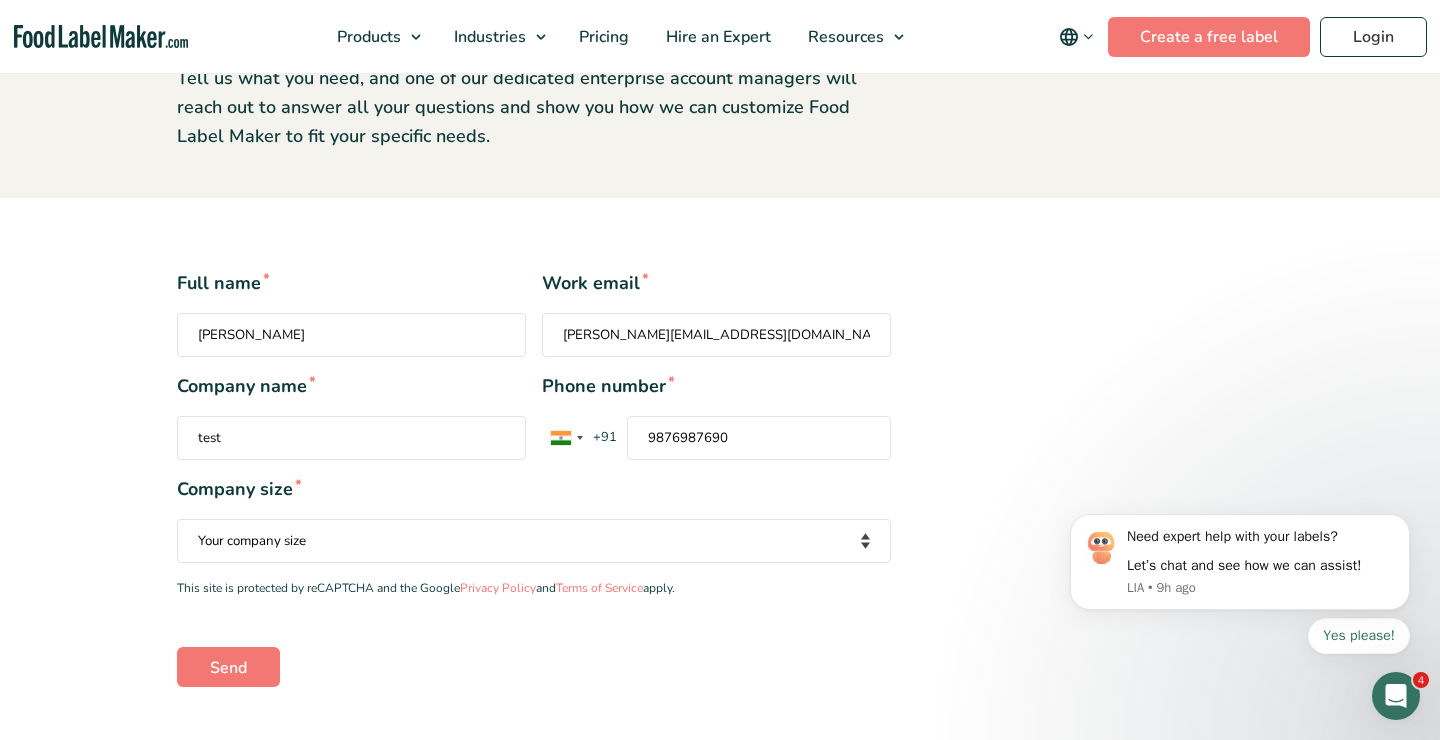 click on "Your company size Fewer than 10 Employees 10 to 50 Employees 51 to 500 Employees Over 500 Employees" at bounding box center [534, 541] 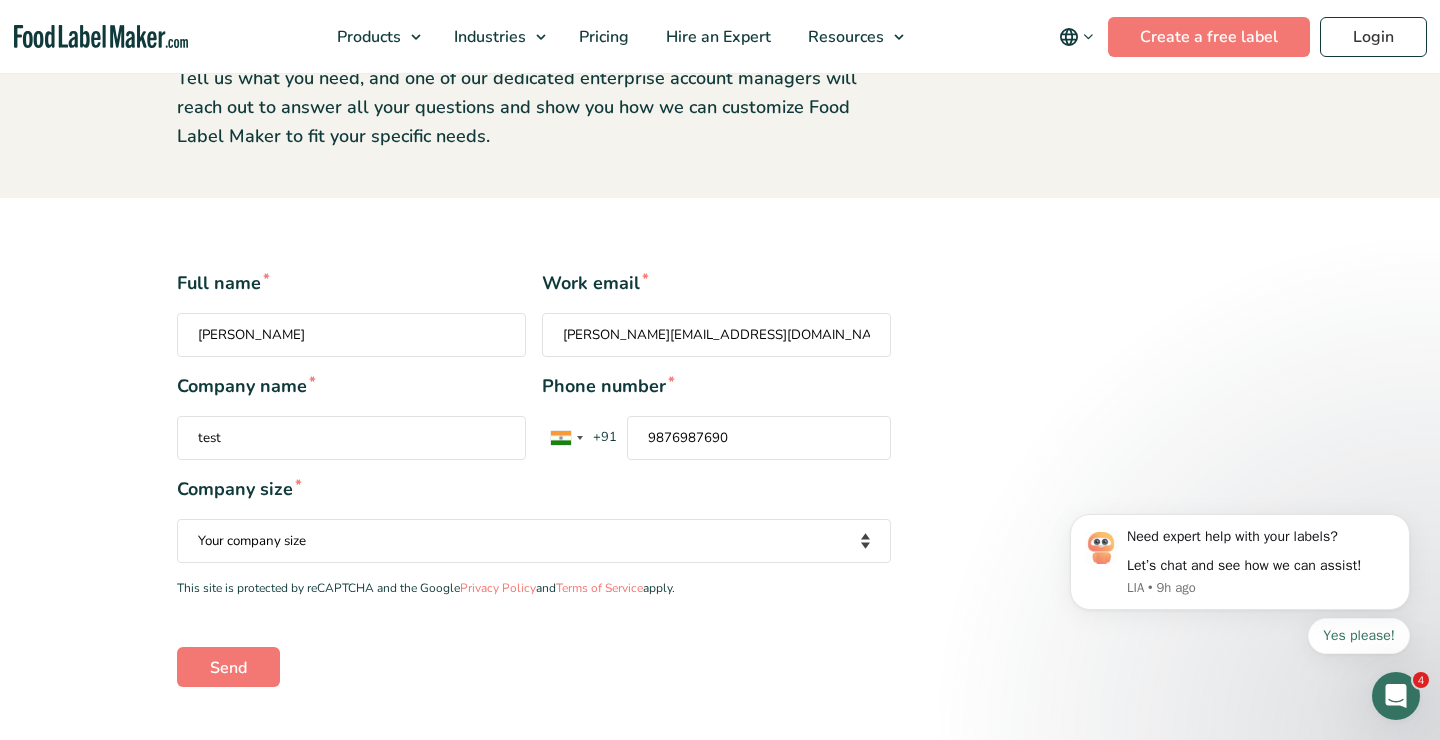 select on "10 to 50 Employees" 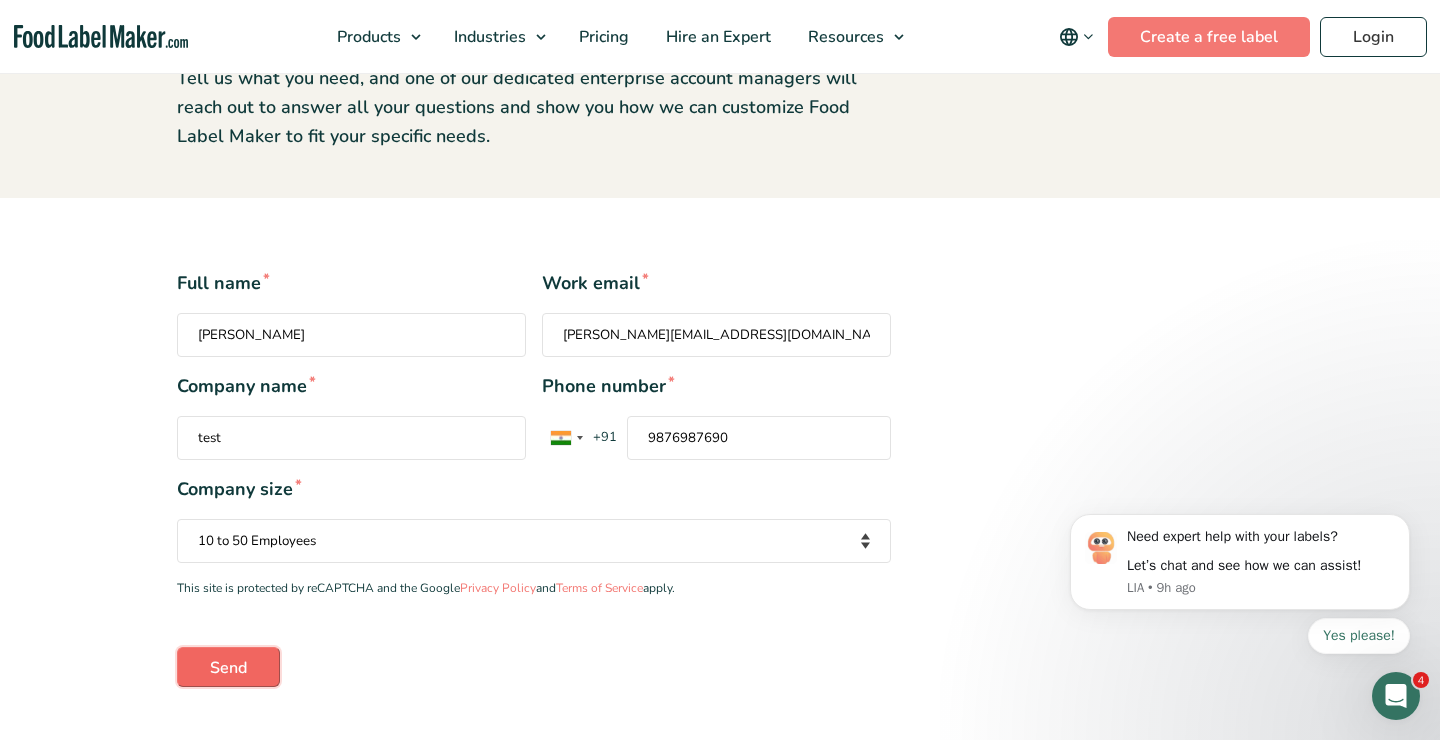 click on "Send" at bounding box center [228, 667] 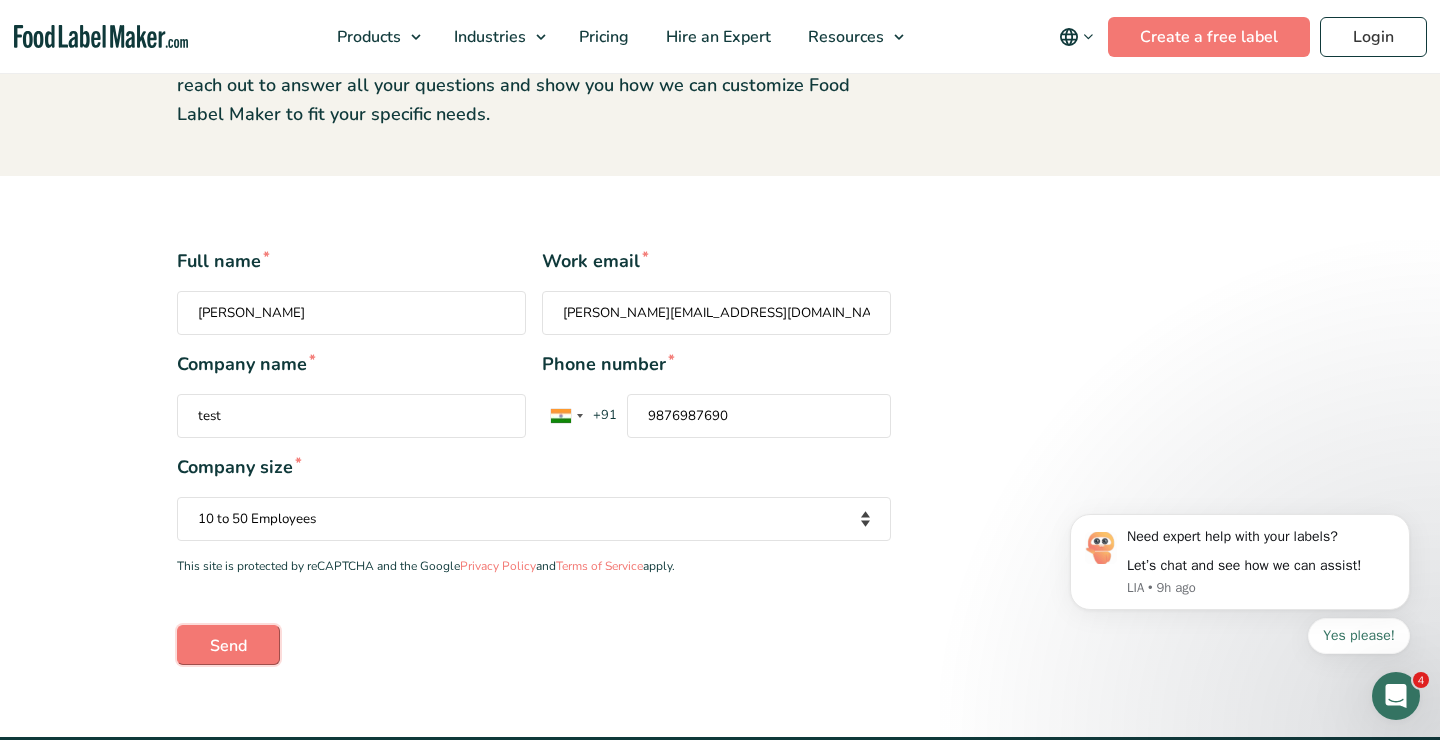 scroll, scrollTop: 267, scrollLeft: 0, axis: vertical 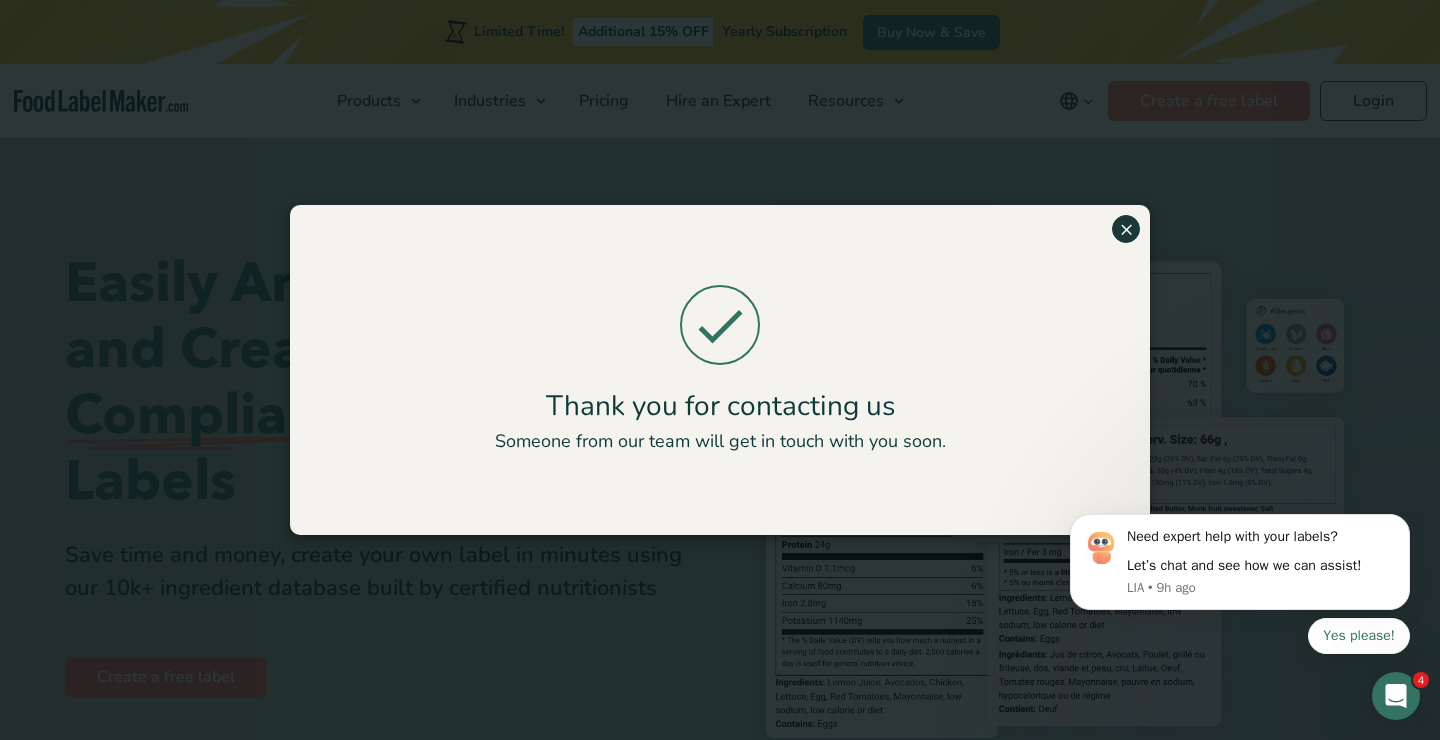 click on "×" at bounding box center [1126, 229] 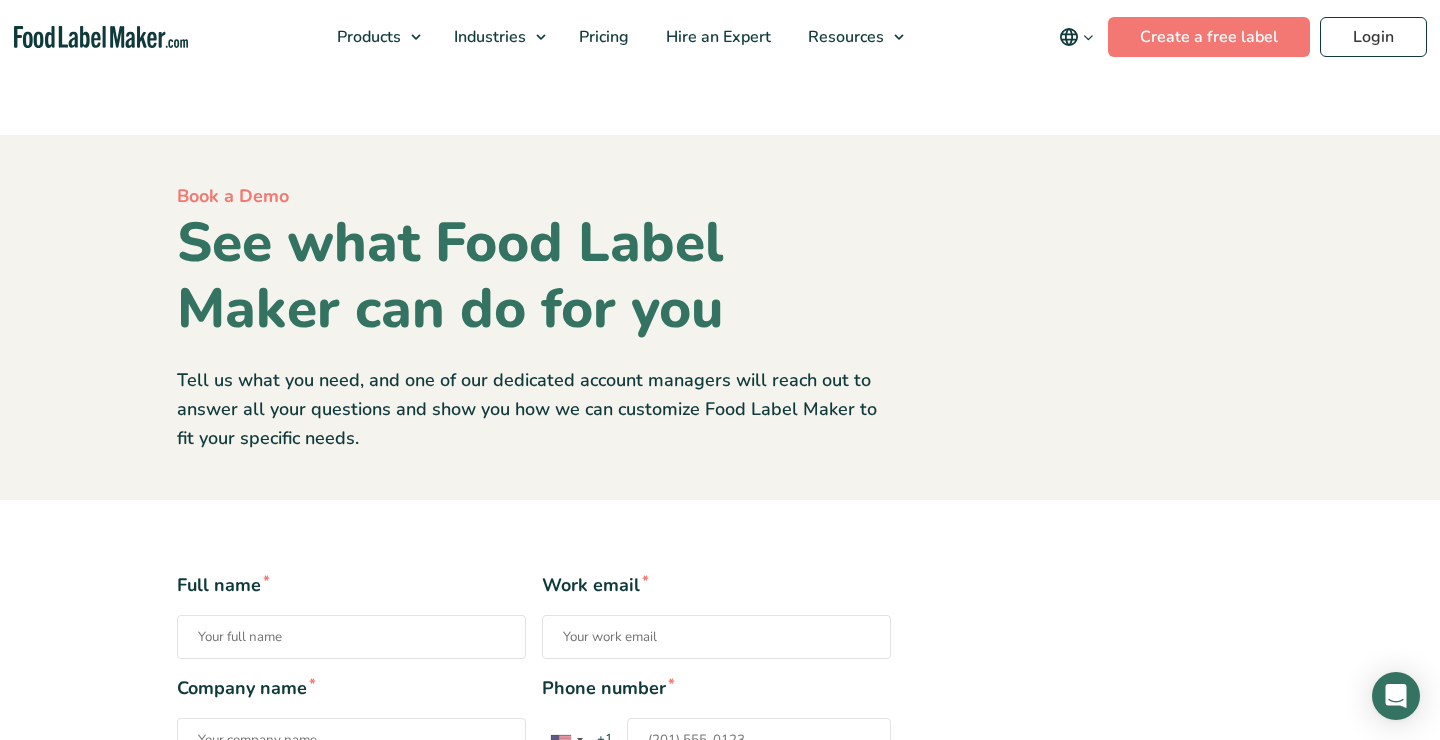 scroll, scrollTop: 0, scrollLeft: 0, axis: both 